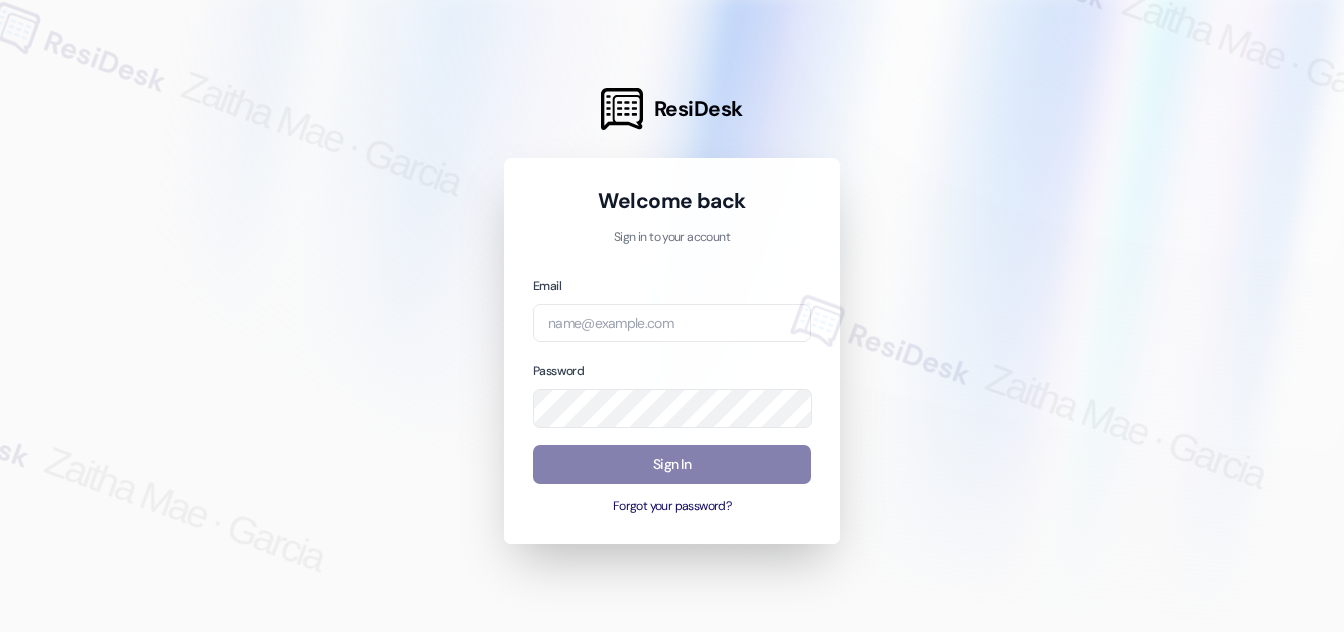 scroll, scrollTop: 0, scrollLeft: 0, axis: both 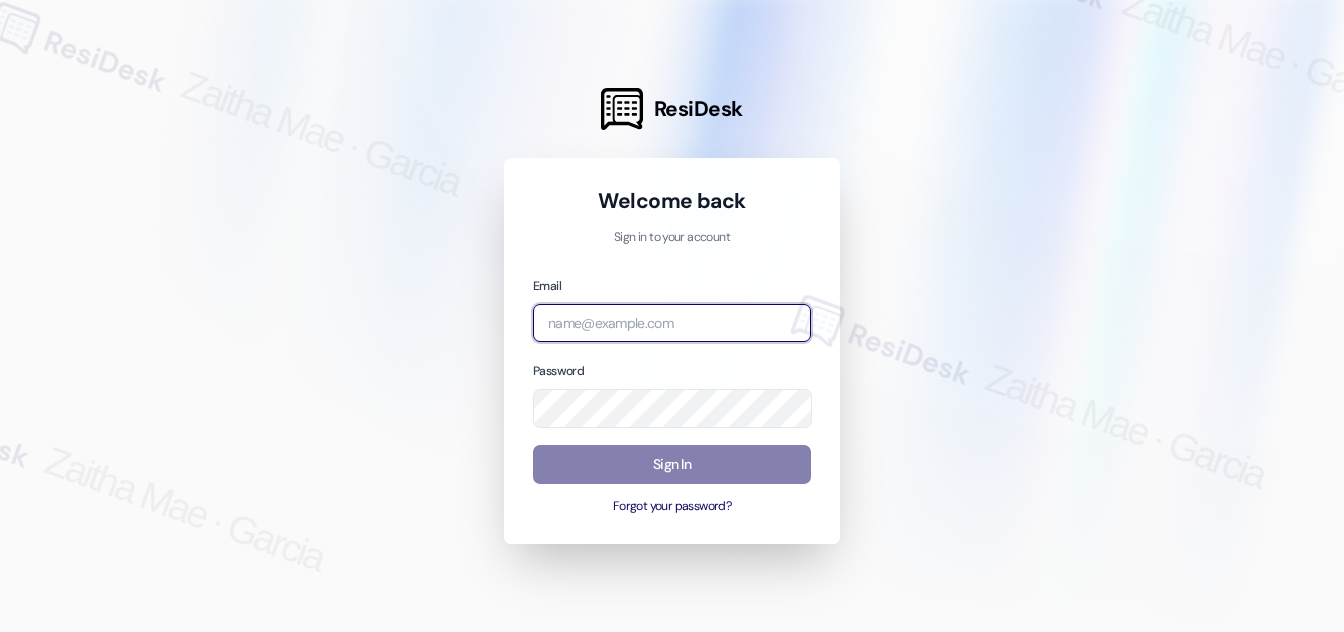 click at bounding box center [672, 323] 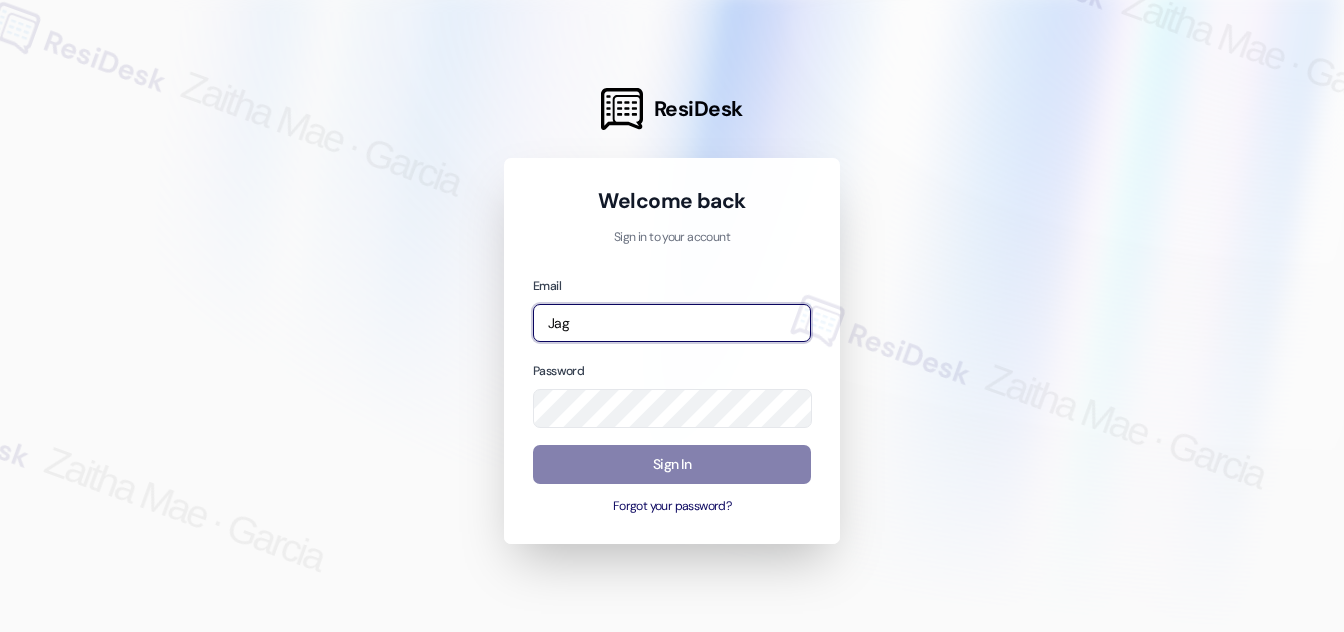 type on "Jag" 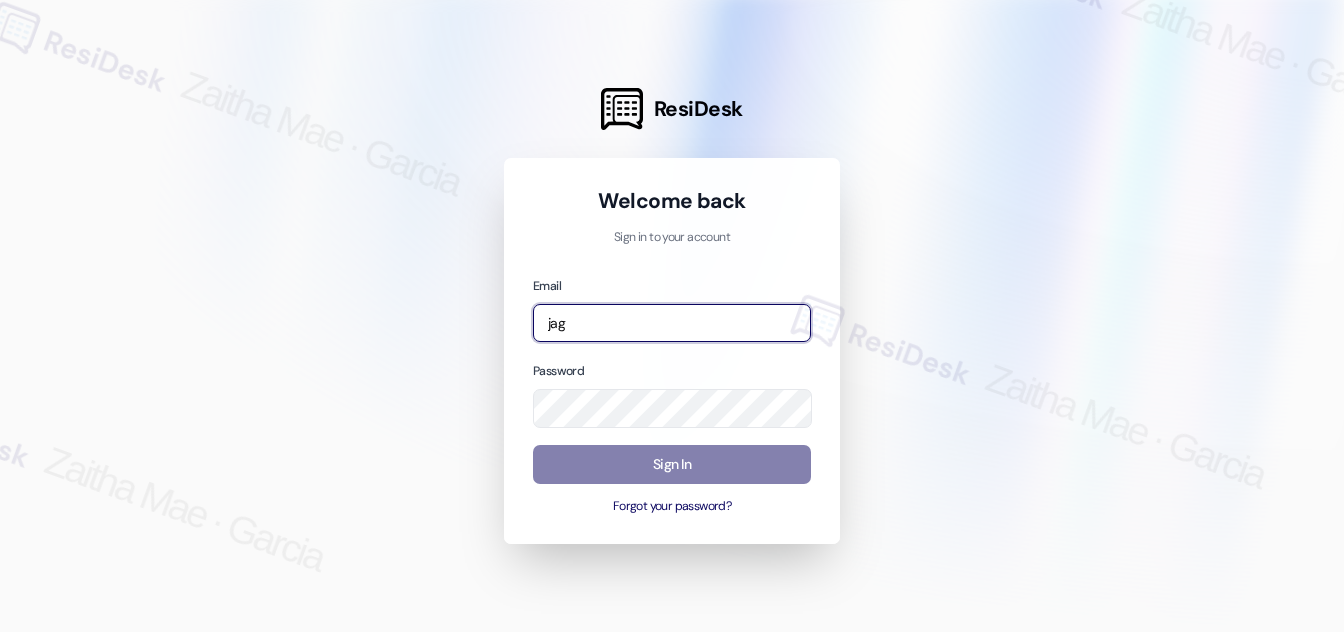 click at bounding box center [0, 632] 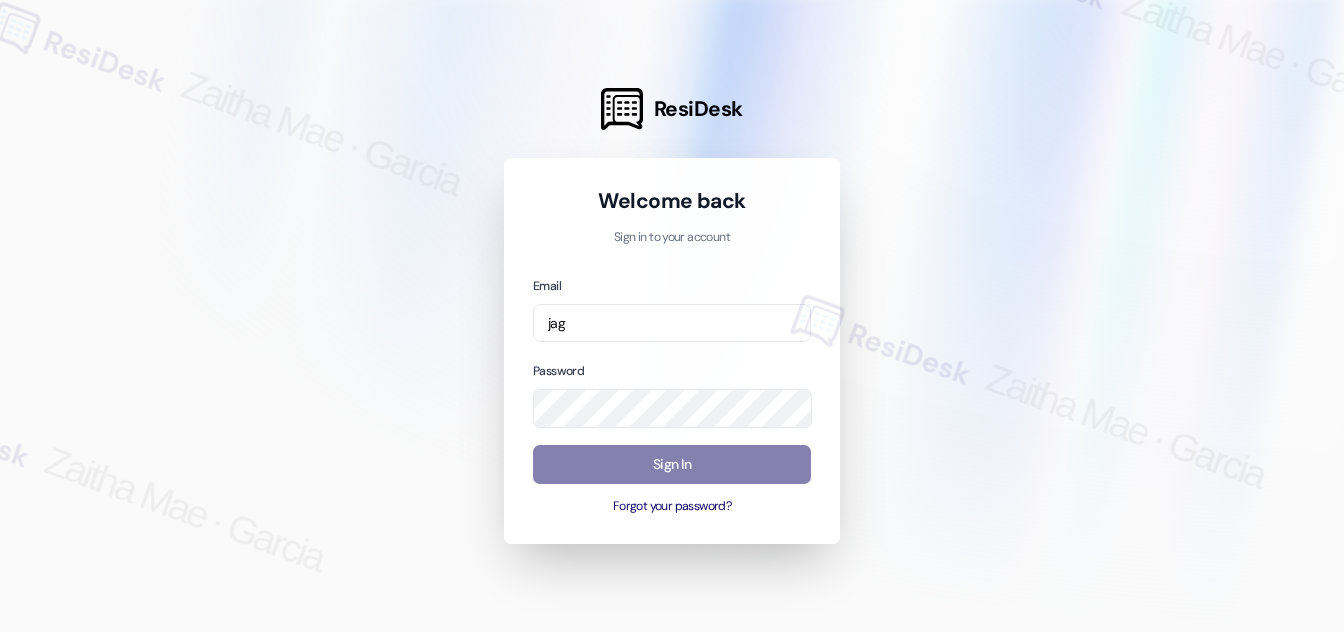 click at bounding box center (672, 316) 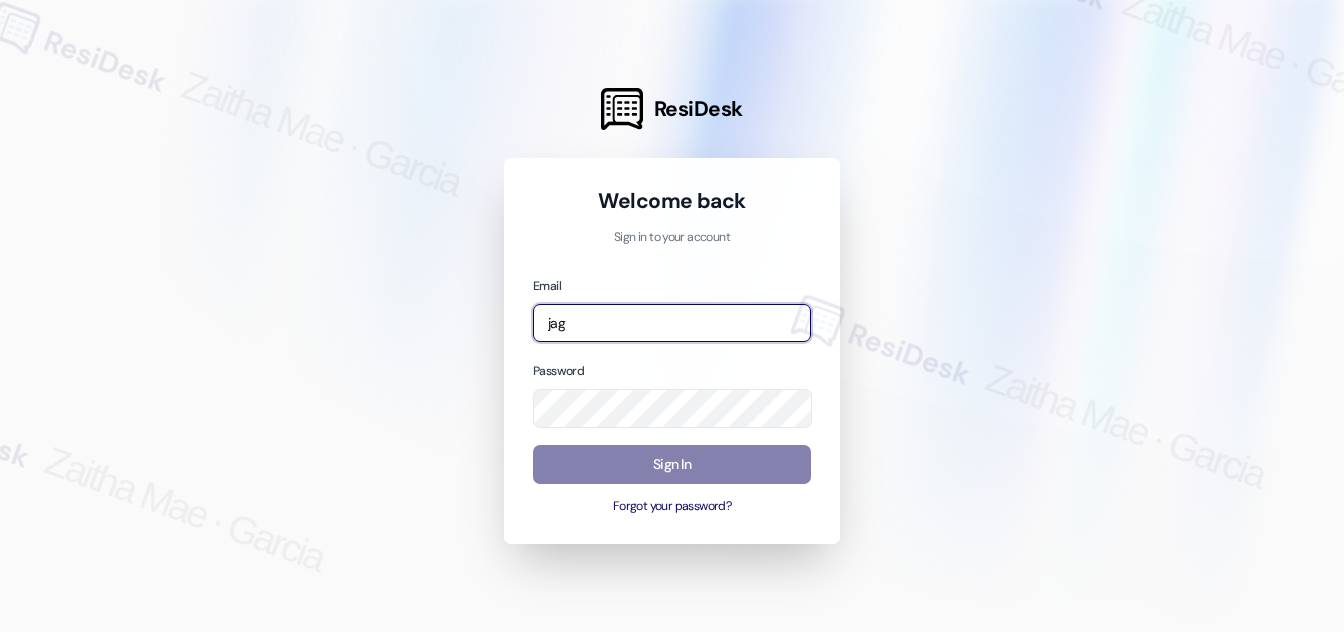 drag, startPoint x: 520, startPoint y: 325, endPoint x: 506, endPoint y: 330, distance: 14.866069 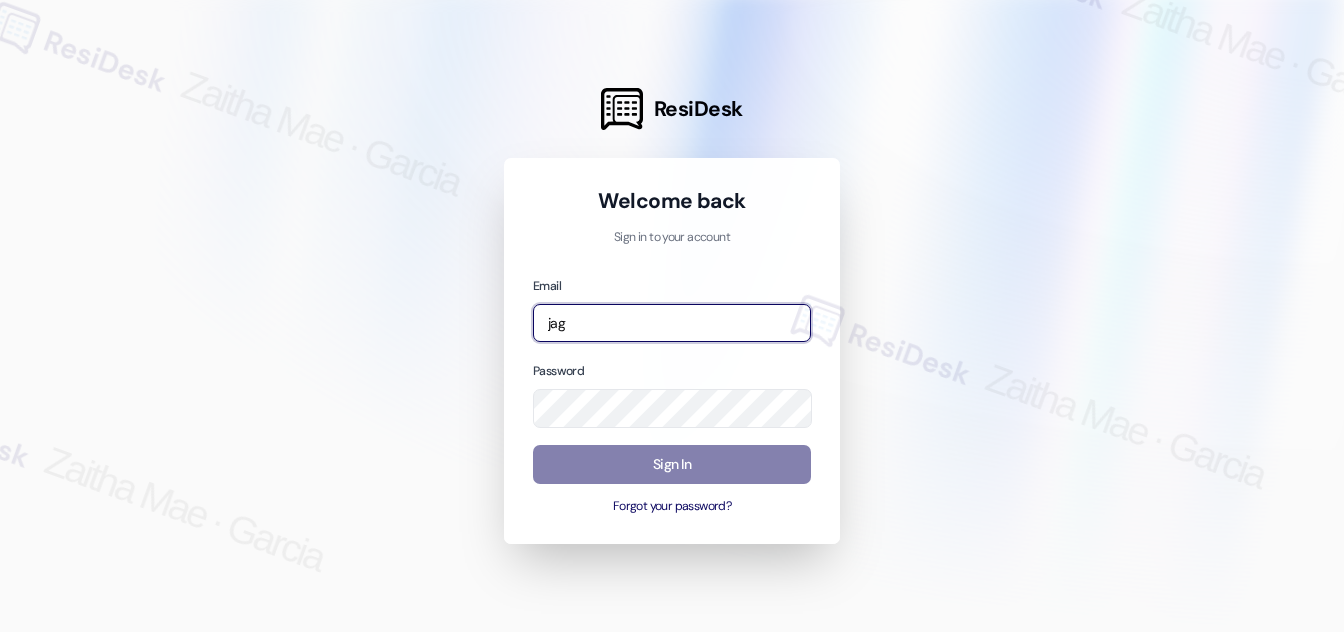 type on "[EMAIL]" 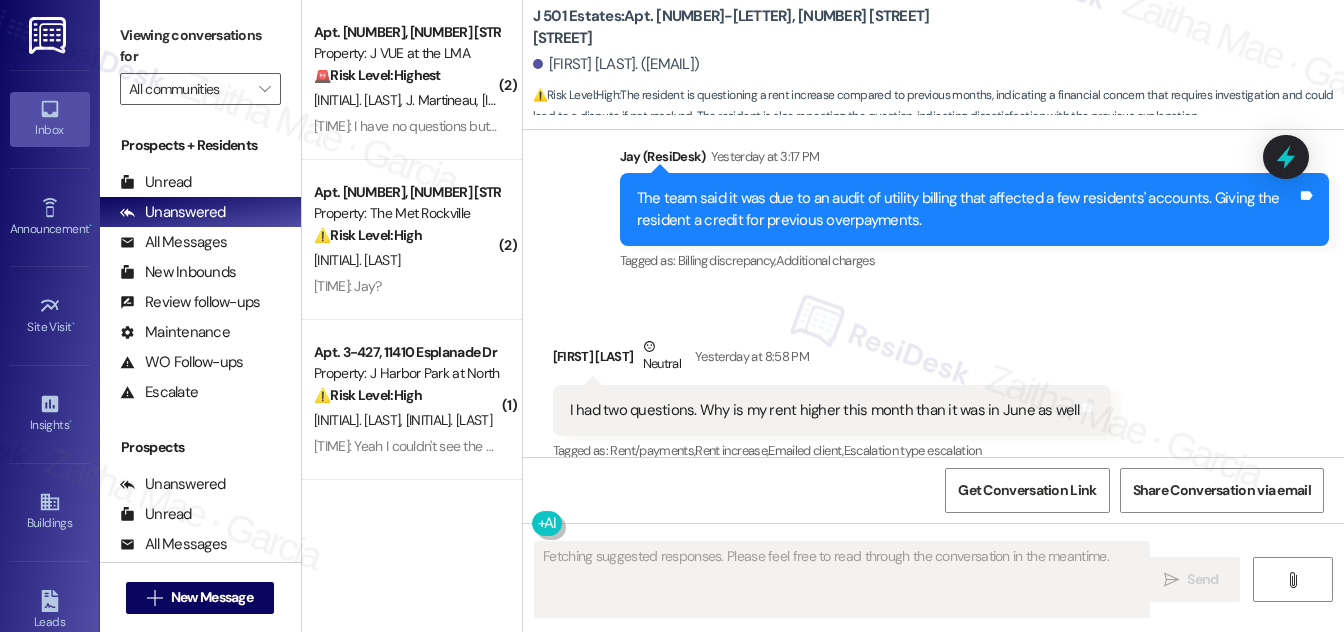 scroll, scrollTop: 2410, scrollLeft: 0, axis: vertical 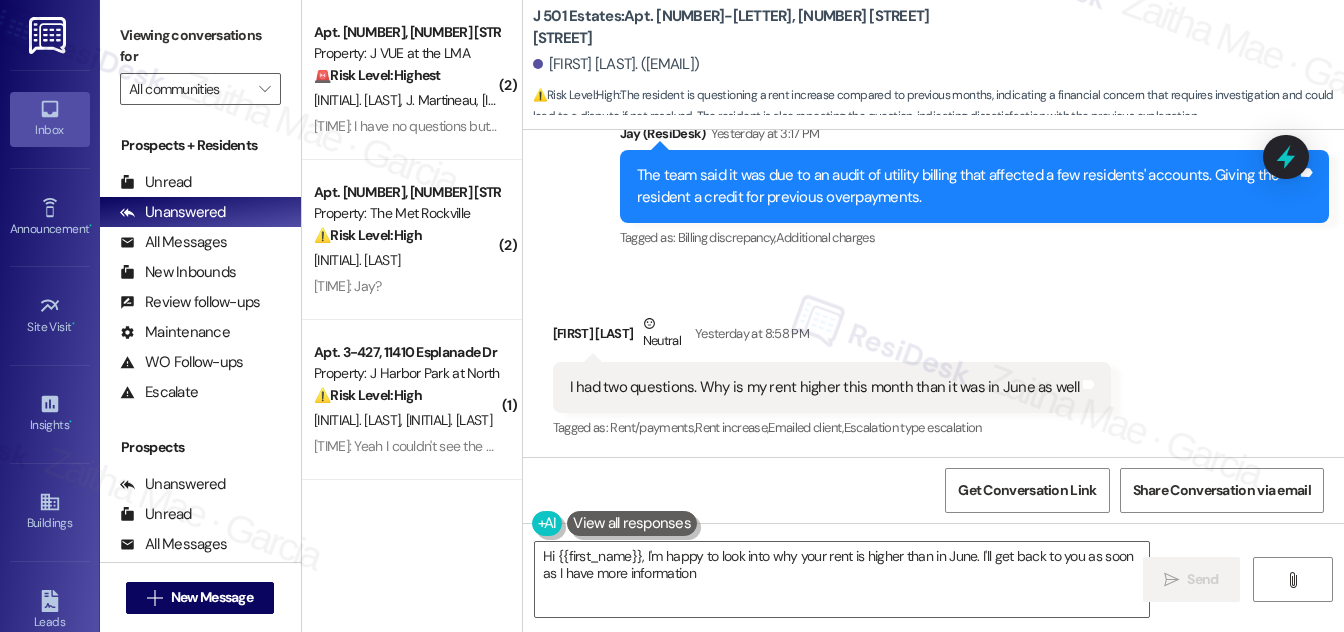 type on "Hi {{first_name}}, I'm happy to look into why your rent is higher than in June. I'll get back to you as soon as I have more information!" 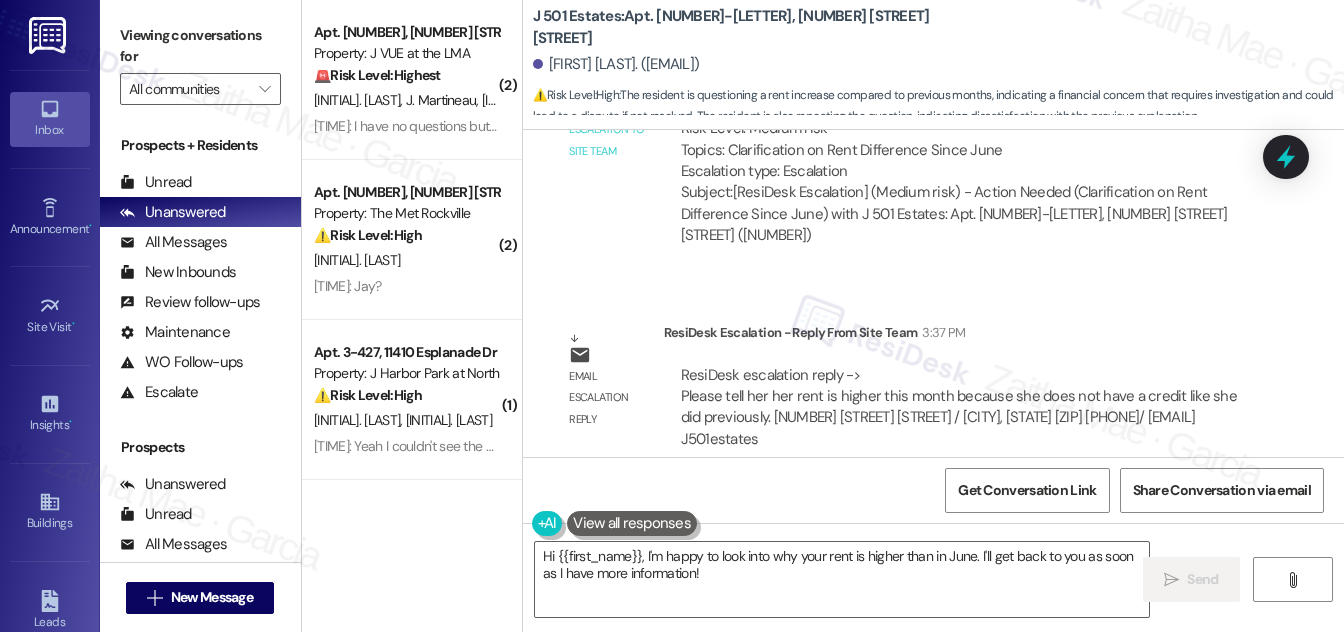 scroll, scrollTop: 3242, scrollLeft: 0, axis: vertical 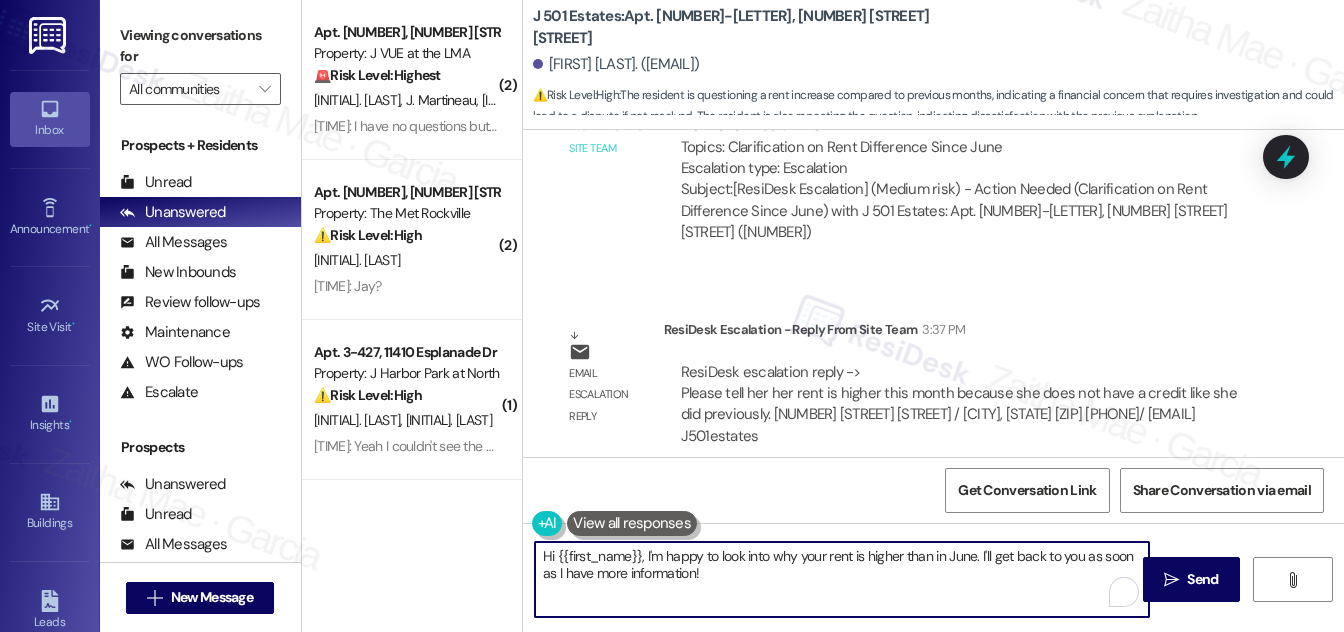 drag, startPoint x: 537, startPoint y: 557, endPoint x: 735, endPoint y: 588, distance: 200.41208 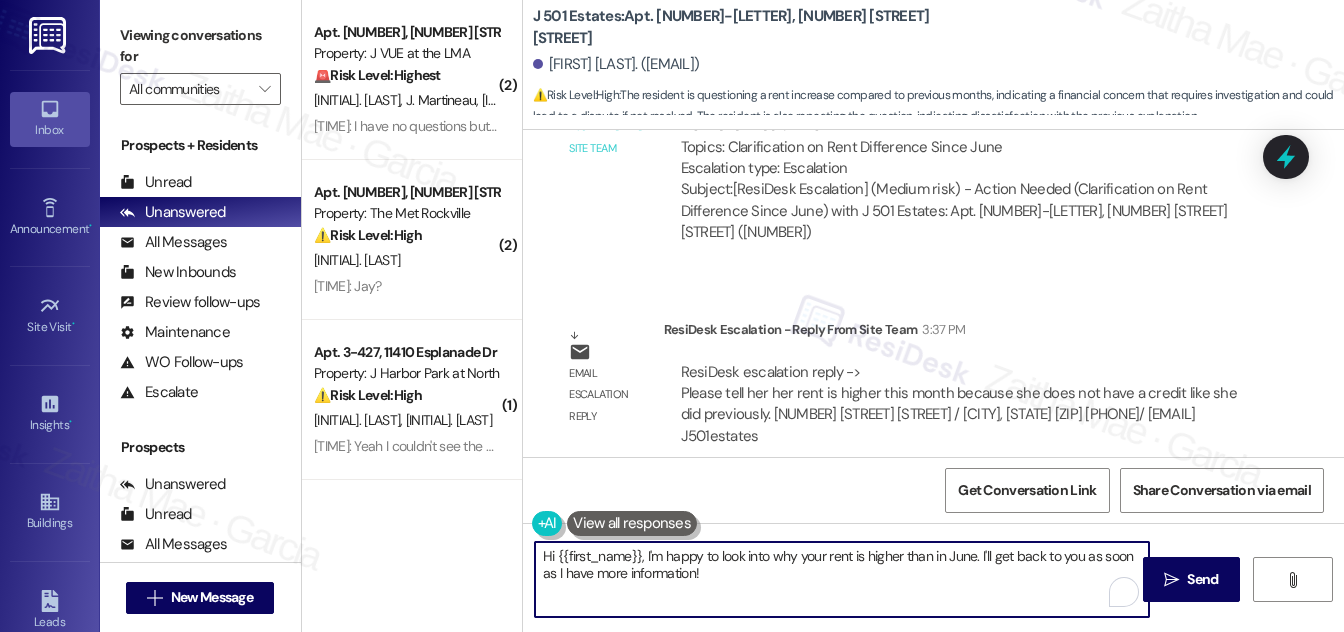 click on "Hi {{first_name}}, I'm happy to look into why your rent is higher than in June. I'll get back to you as soon as I have more information!" at bounding box center [842, 579] 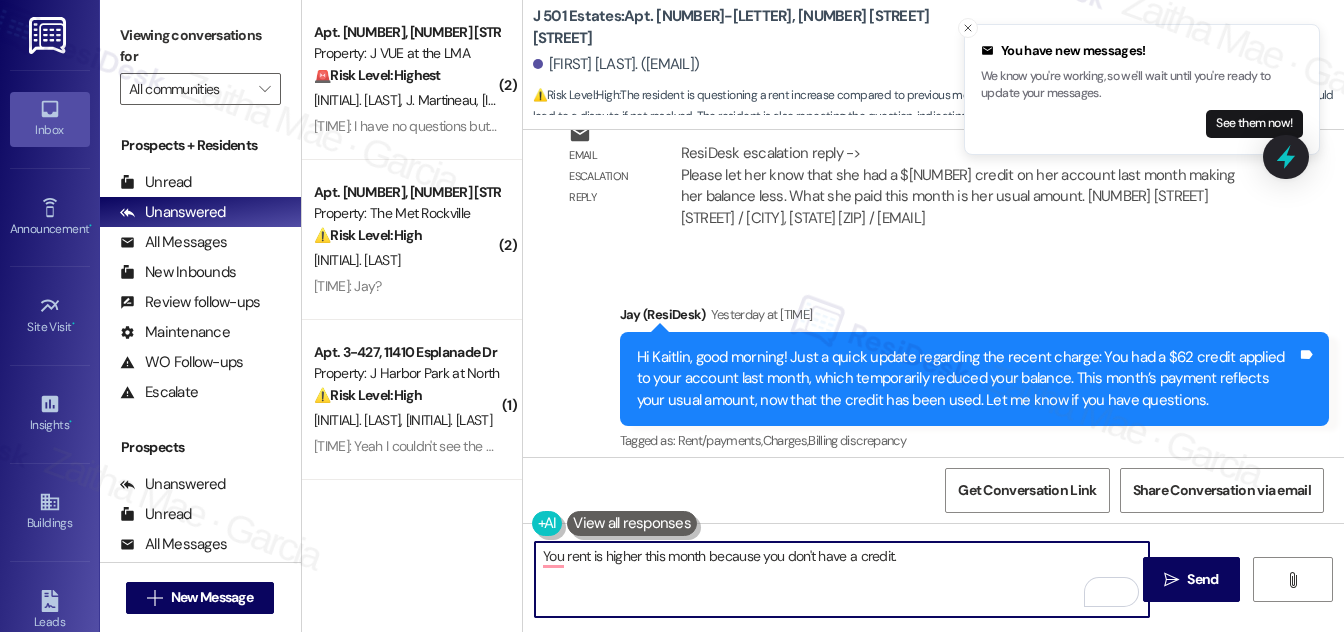 scroll, scrollTop: 1878, scrollLeft: 0, axis: vertical 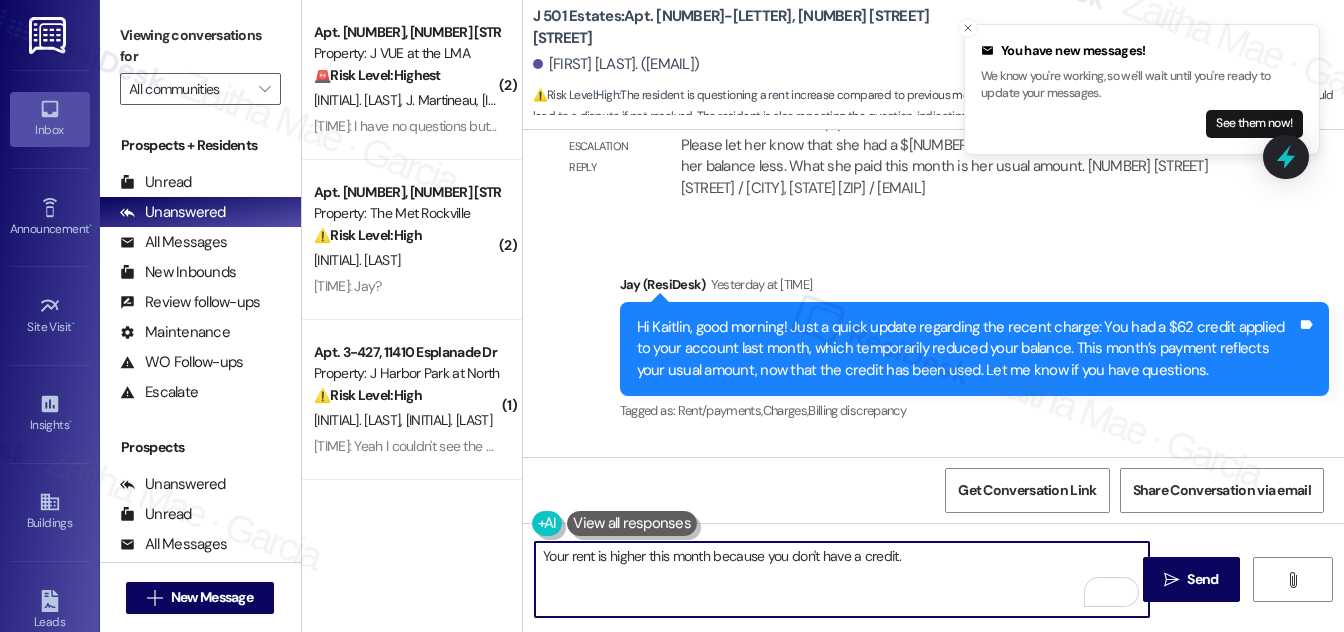 click on "Your rent is higher this month because you don't have a credit." at bounding box center (842, 579) 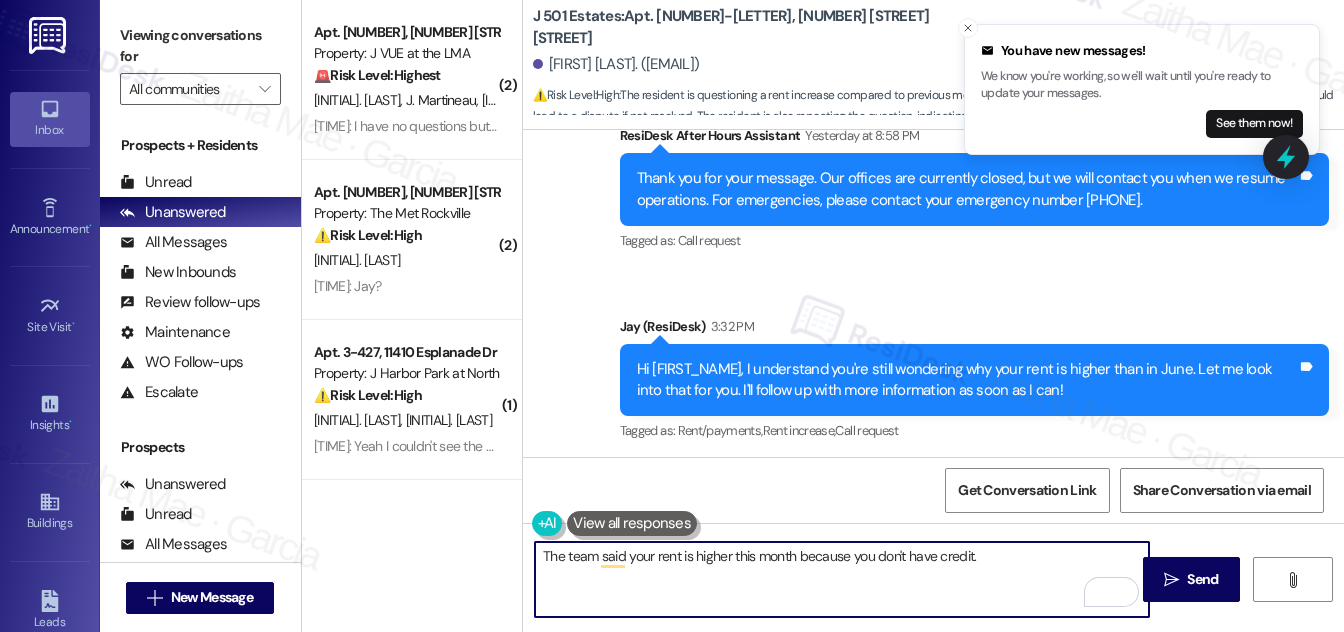 scroll, scrollTop: 3242, scrollLeft: 0, axis: vertical 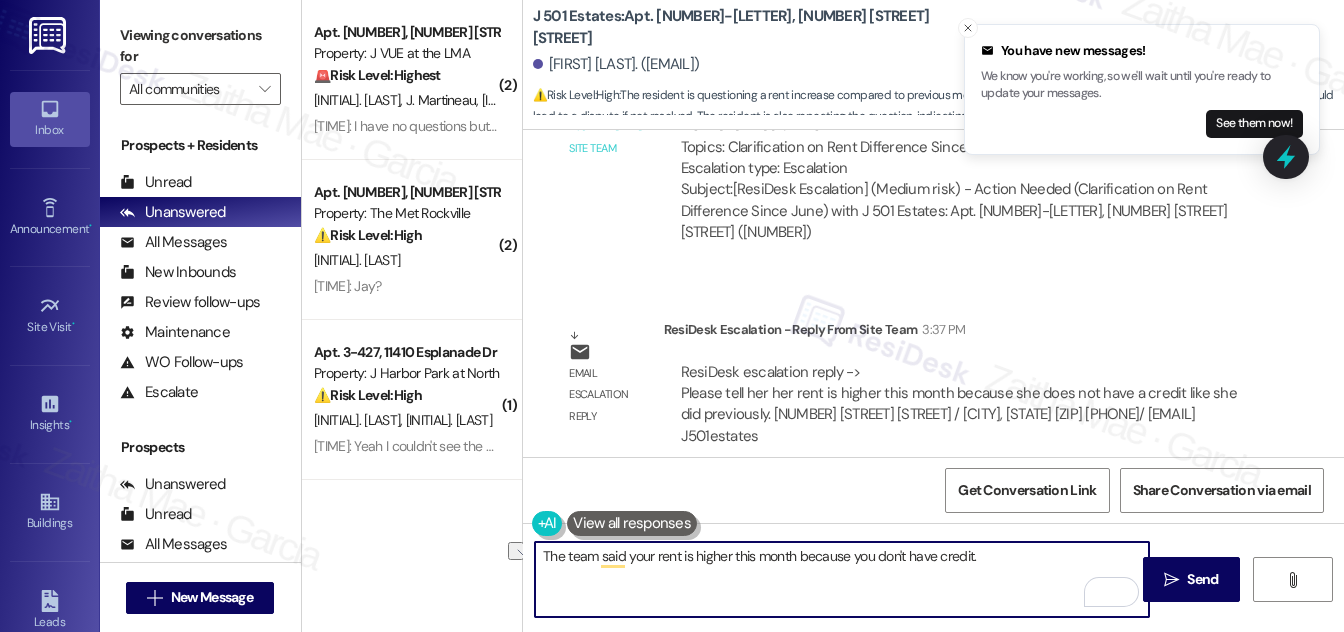 drag, startPoint x: 541, startPoint y: 551, endPoint x: 1008, endPoint y: 562, distance: 467.12955 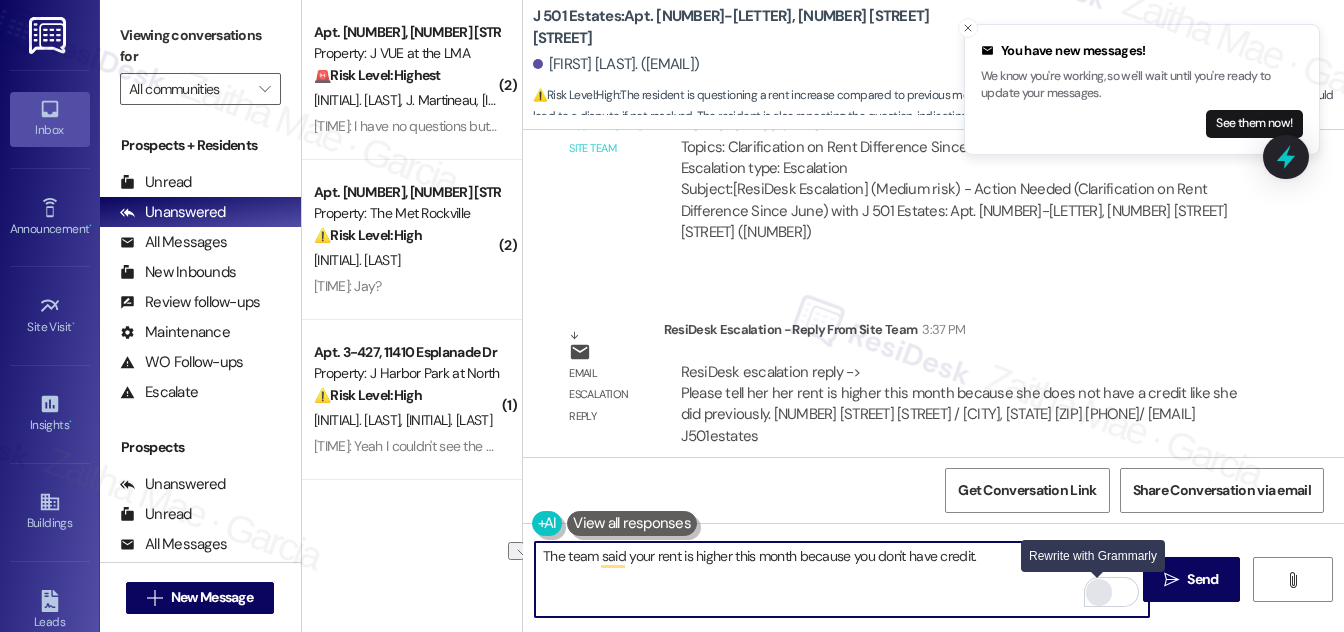 type on "The team said your rent is higher this month because you don't have credit." 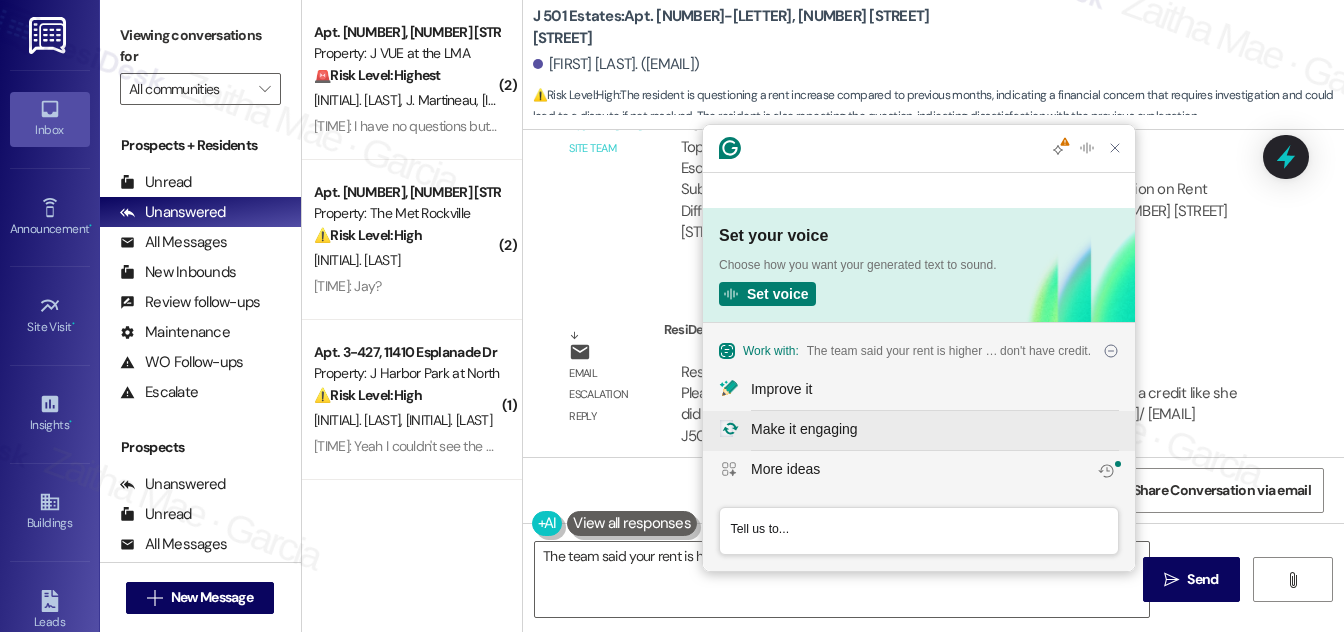 scroll, scrollTop: 0, scrollLeft: 0, axis: both 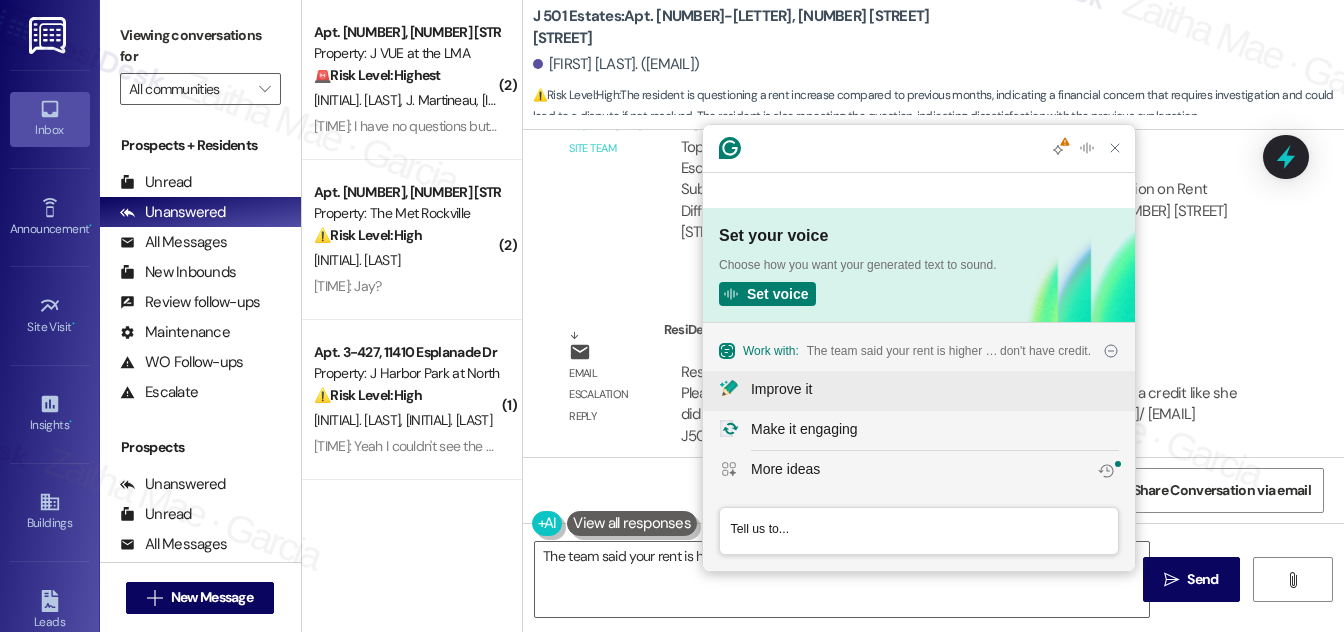 click on "Improve it" 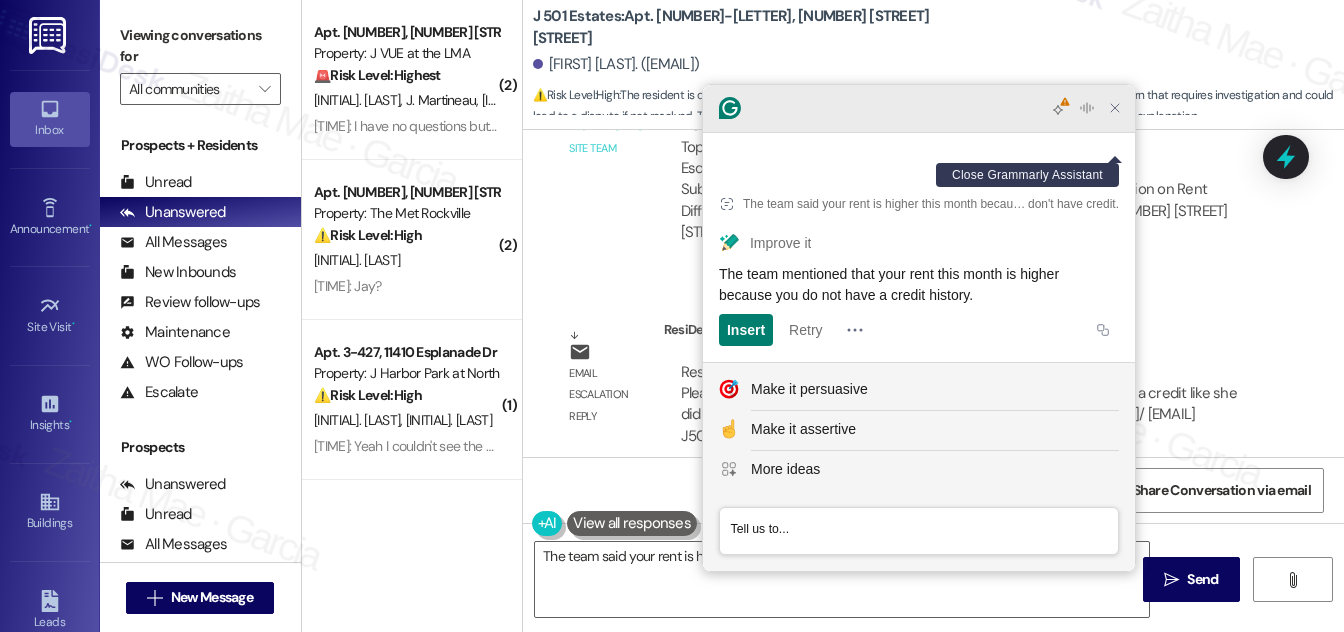 click 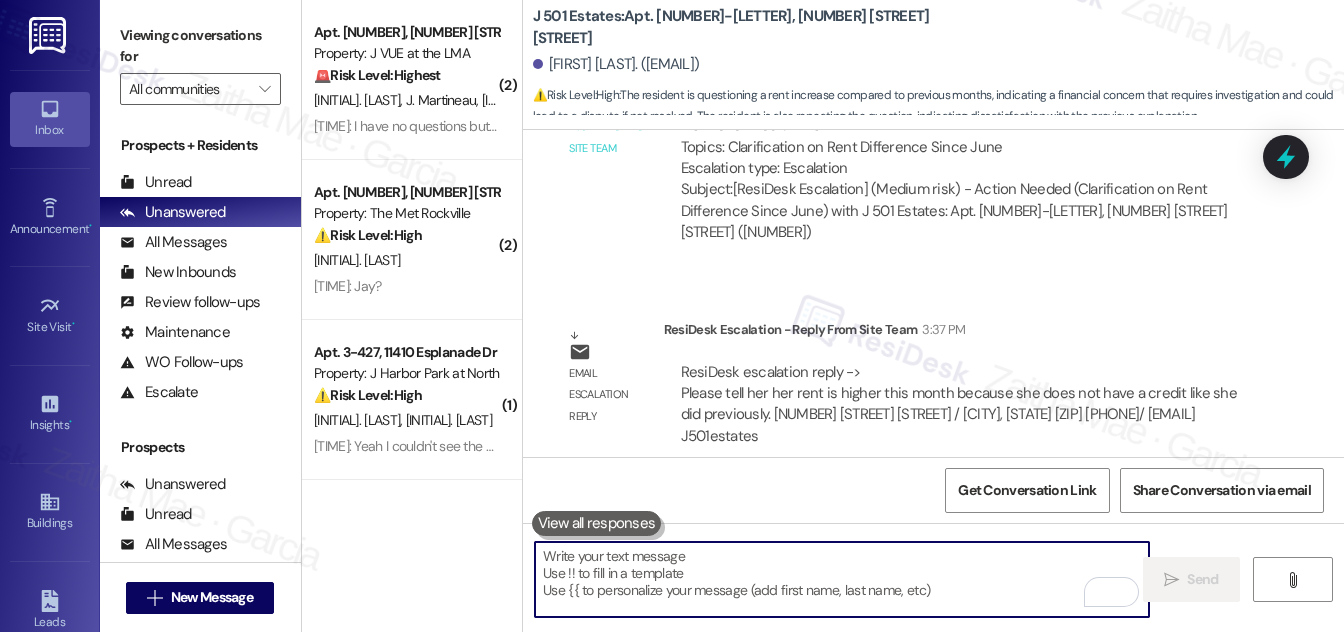 paste on "The team noted that your rent is higher this month because no credit was applied to your account." 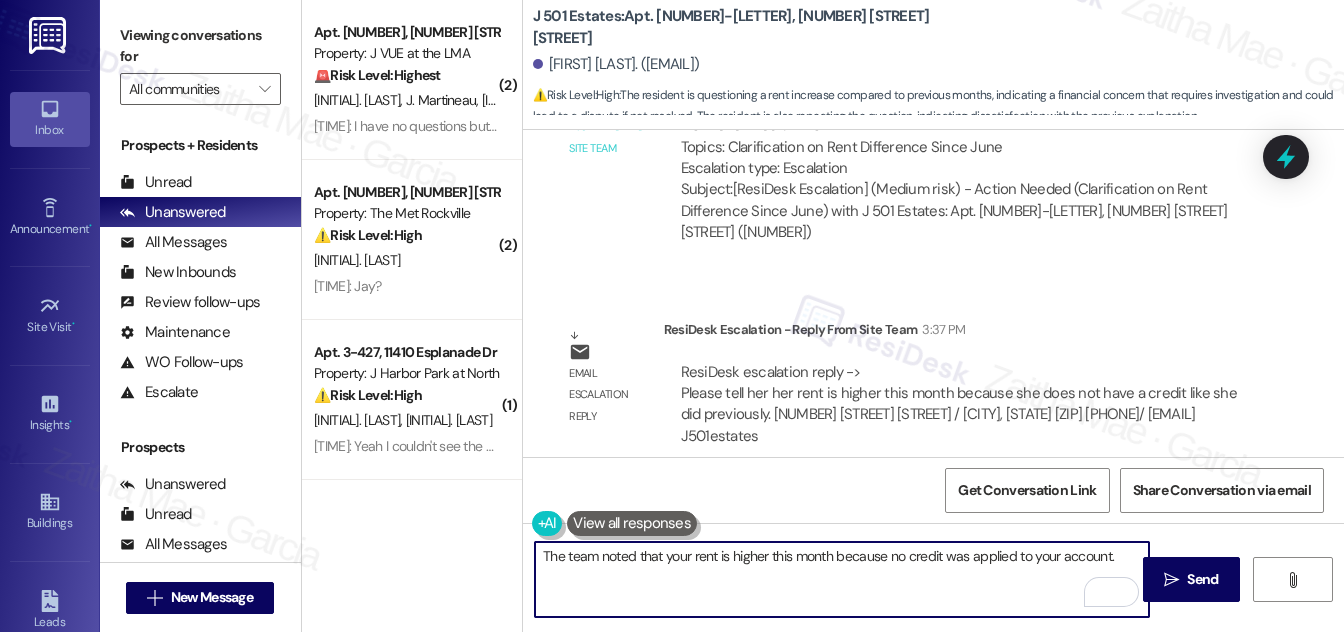 click on "The team noted that your rent is higher this month because no credit was applied to your account." at bounding box center [842, 579] 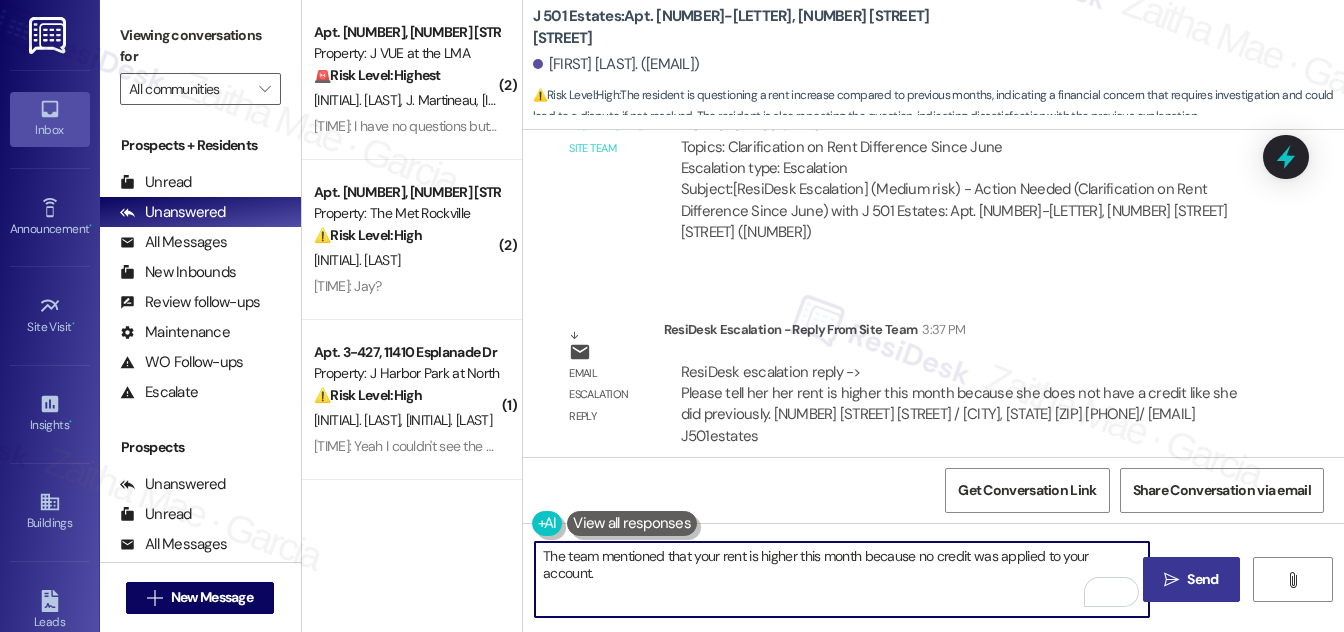 type on "The team mentioned that your rent is higher this month because no credit was applied to your account." 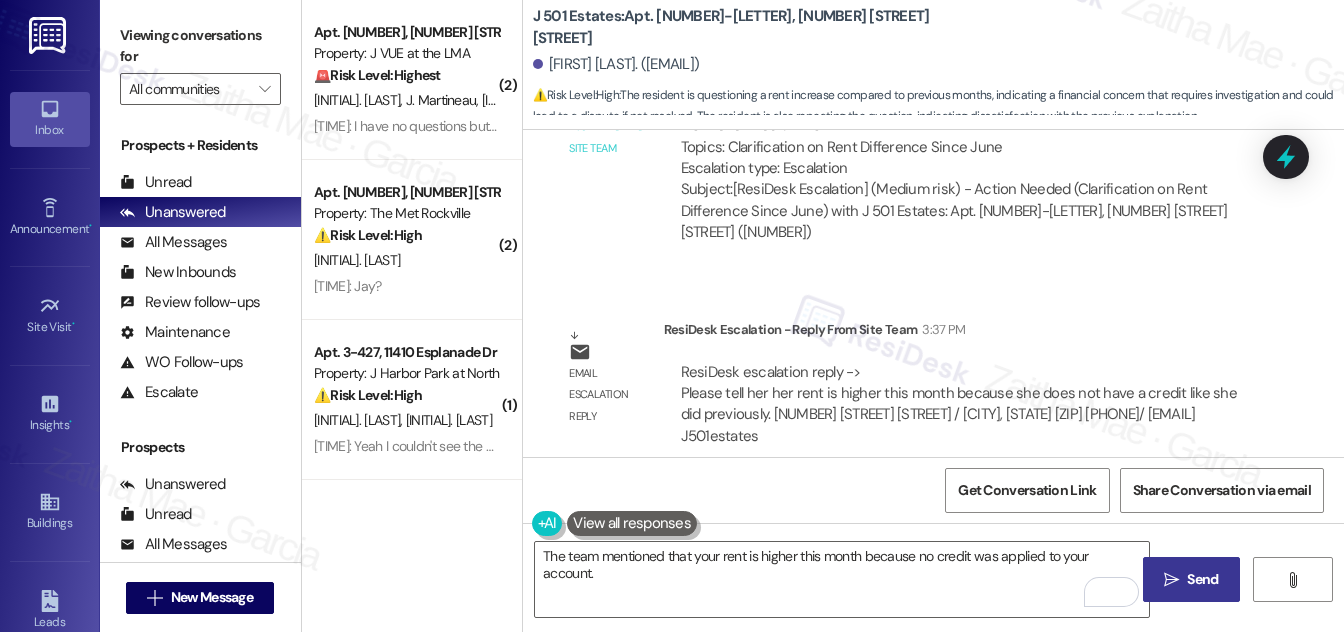 click on "Send" at bounding box center [1202, 579] 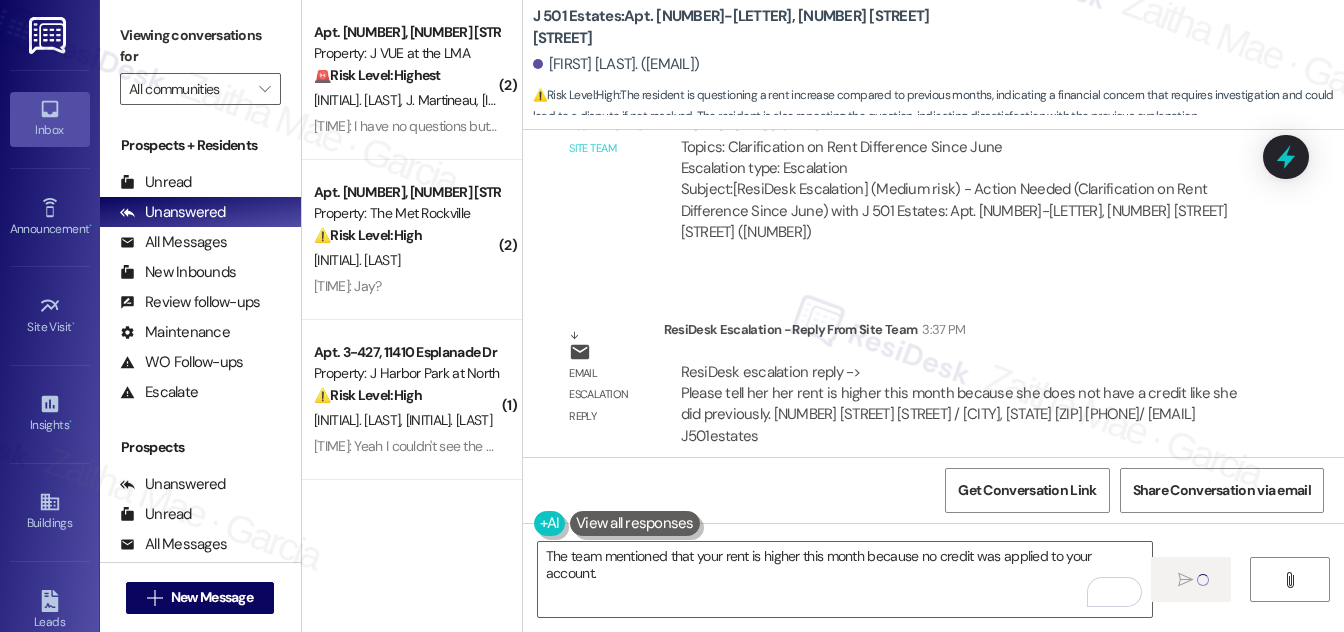 type 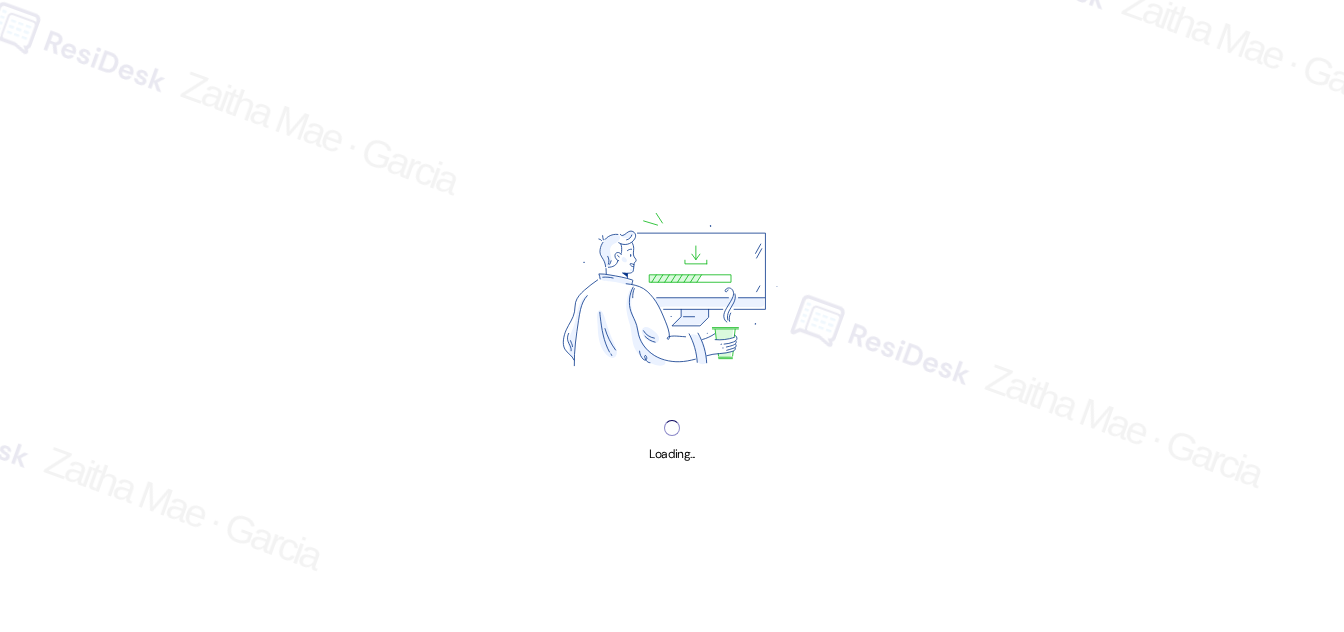 scroll, scrollTop: 0, scrollLeft: 0, axis: both 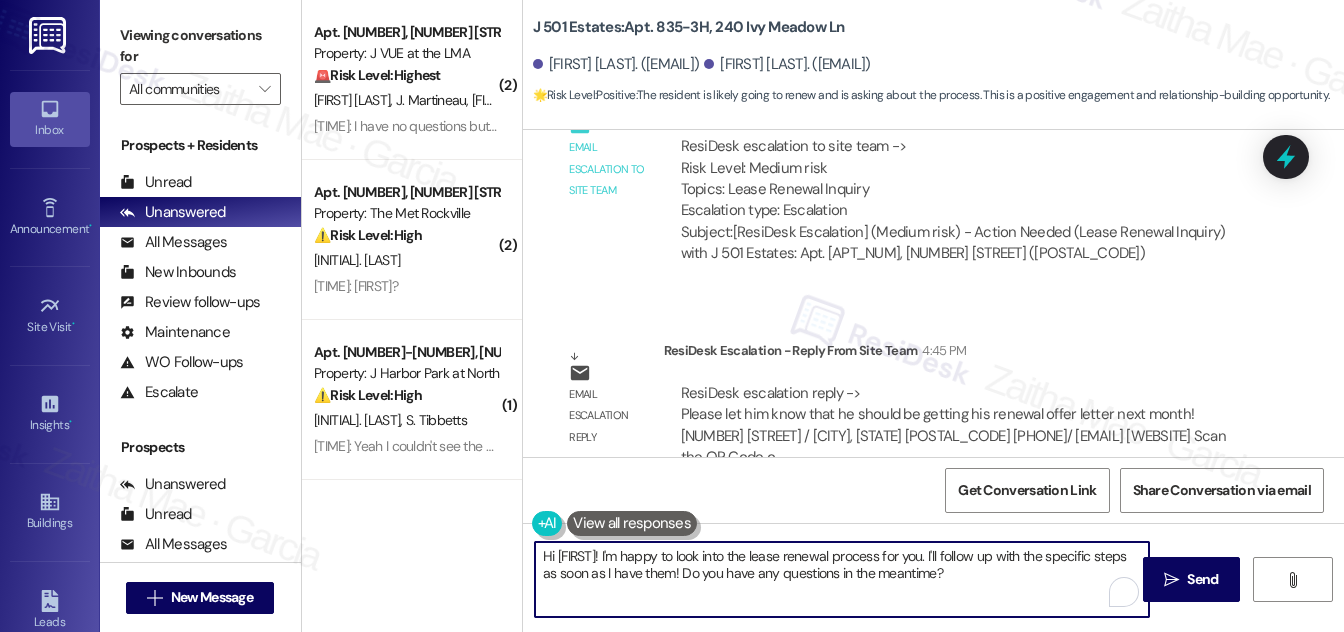 drag, startPoint x: 543, startPoint y: 557, endPoint x: 992, endPoint y: 568, distance: 449.13474 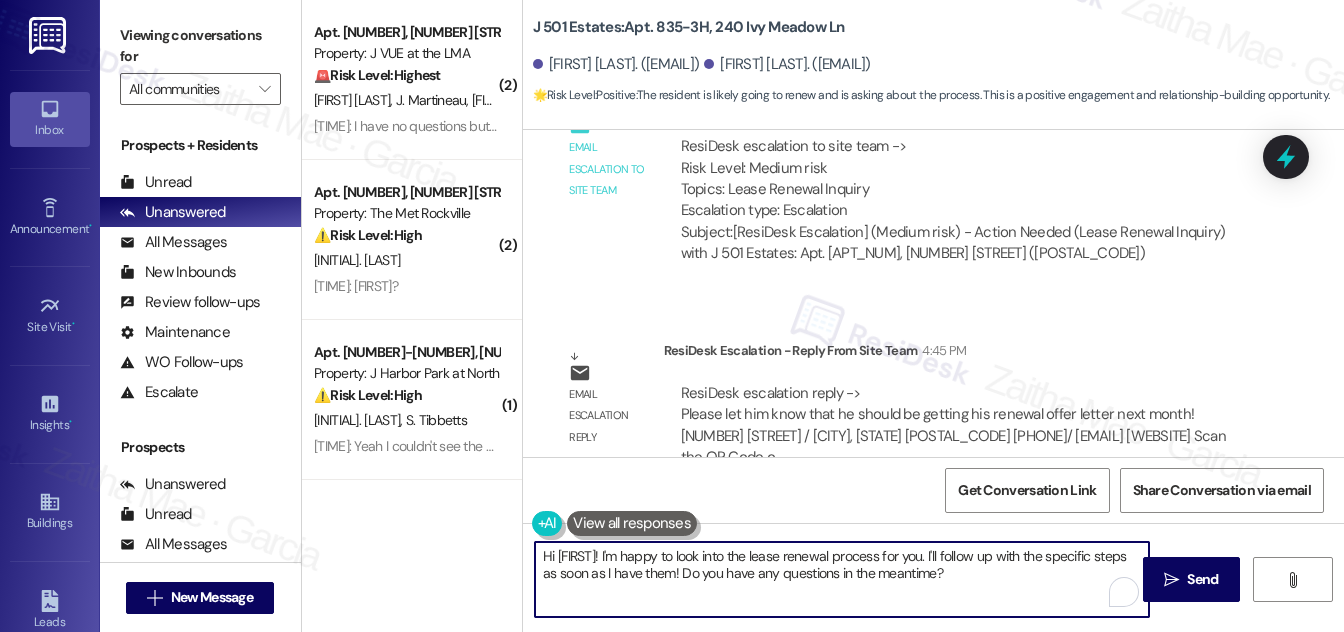 click on "Hi [FIRST]! I'm happy to look into the lease renewal process for you. I'll follow up with the specific steps as soon as I have them! Do you have any questions in the meantime?" at bounding box center (842, 579) 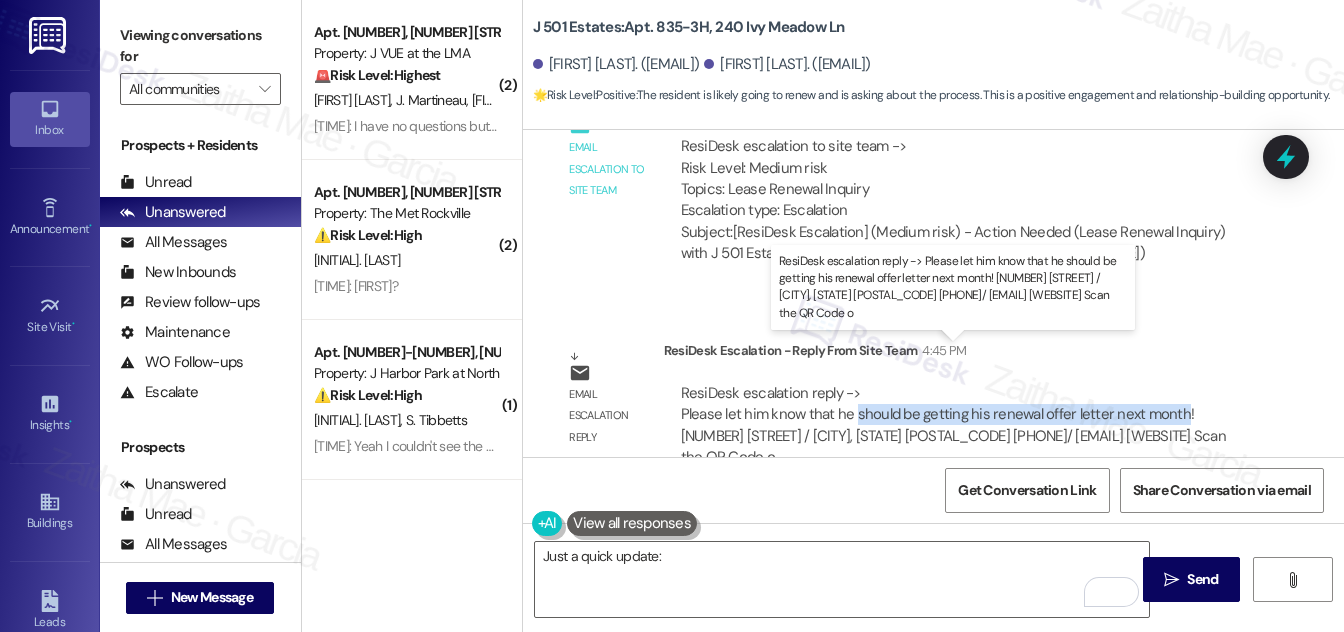 drag, startPoint x: 852, startPoint y: 367, endPoint x: 1173, endPoint y: 366, distance: 321.00156 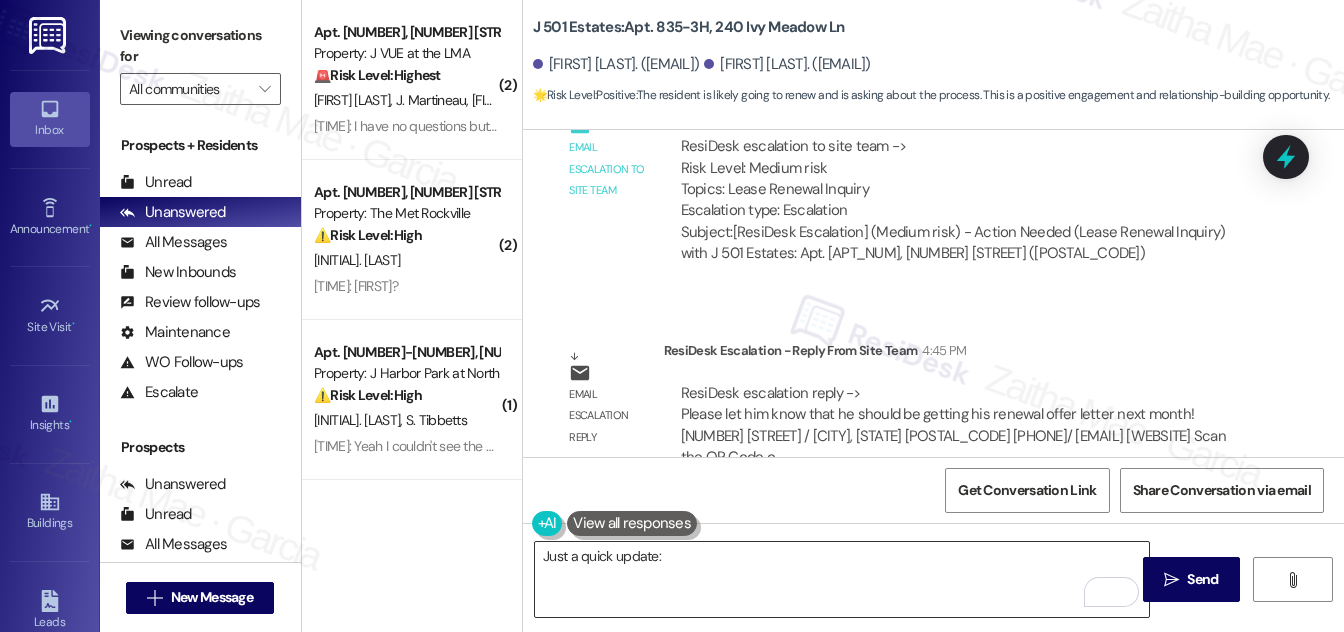 click on "Just a quick update:" at bounding box center (842, 579) 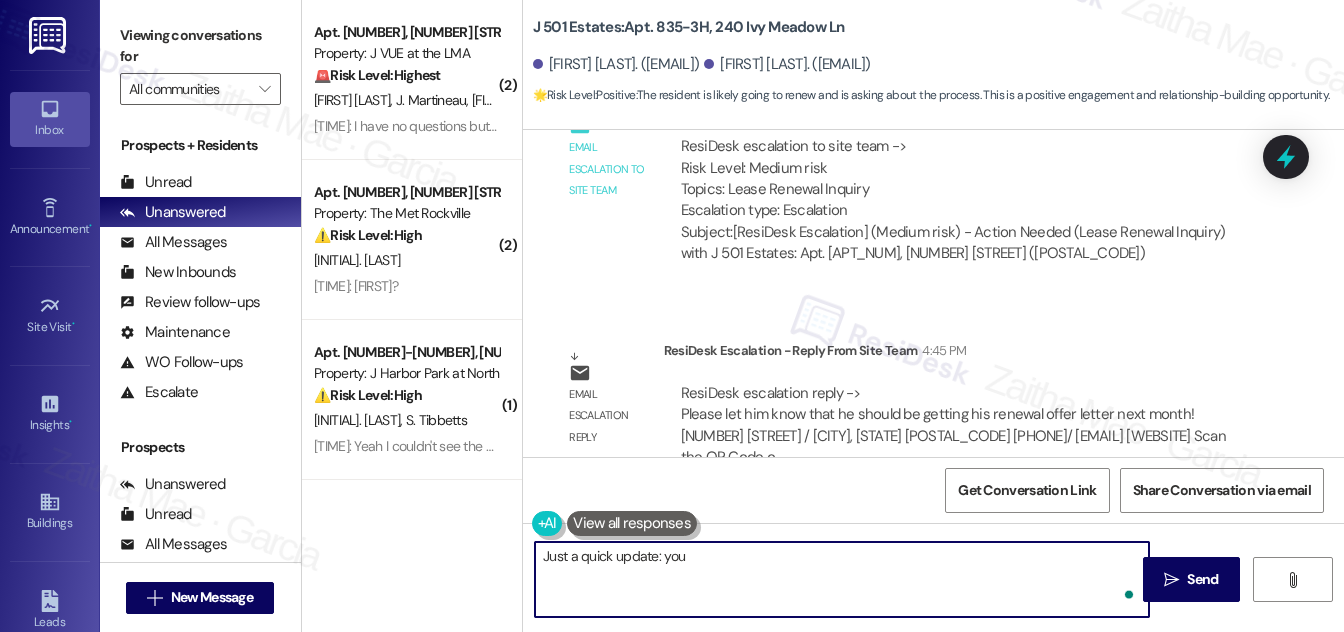 paste on "should be getting his renewal offer letter next month" 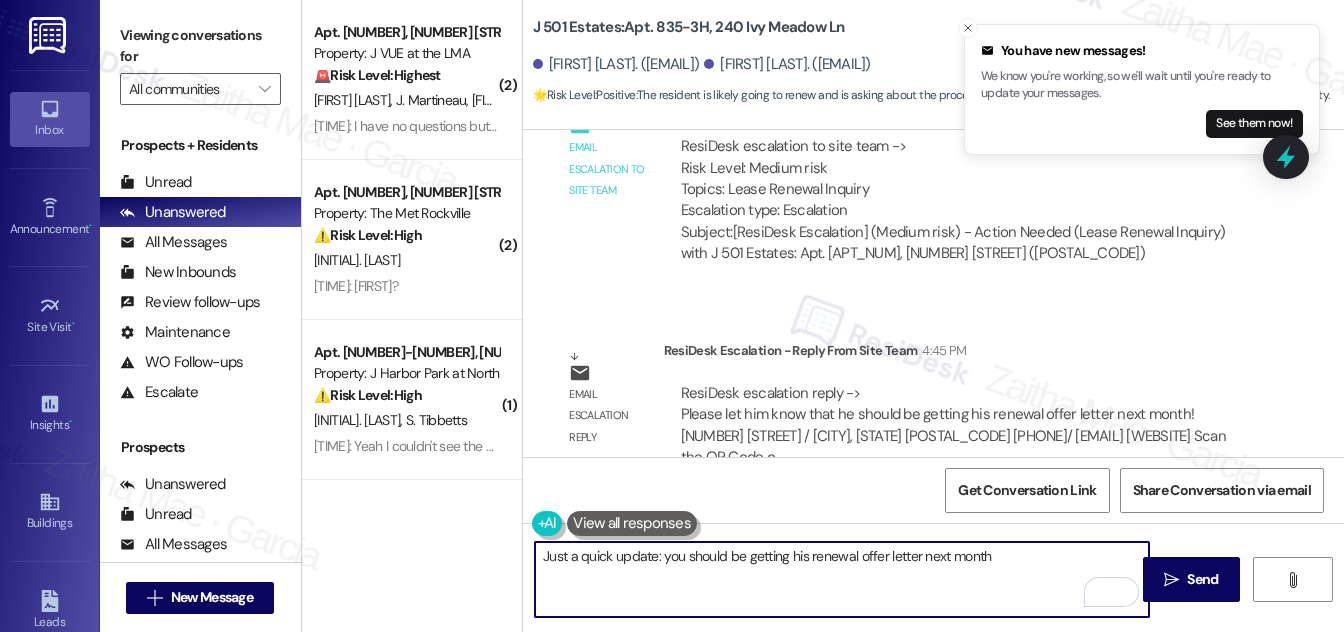 click on "Just a quick update: you should be getting his renewal offer letter next month" at bounding box center (842, 579) 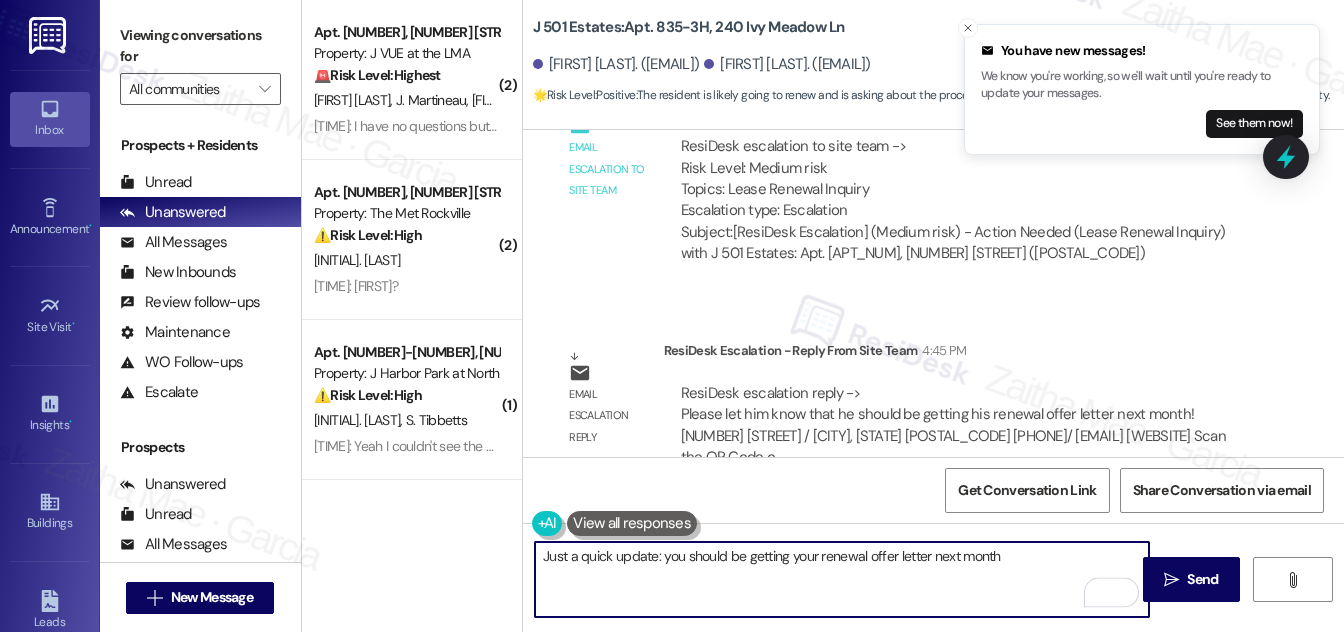 click on "Just a quick update: you should be getting your renewal offer letter next month" at bounding box center [842, 579] 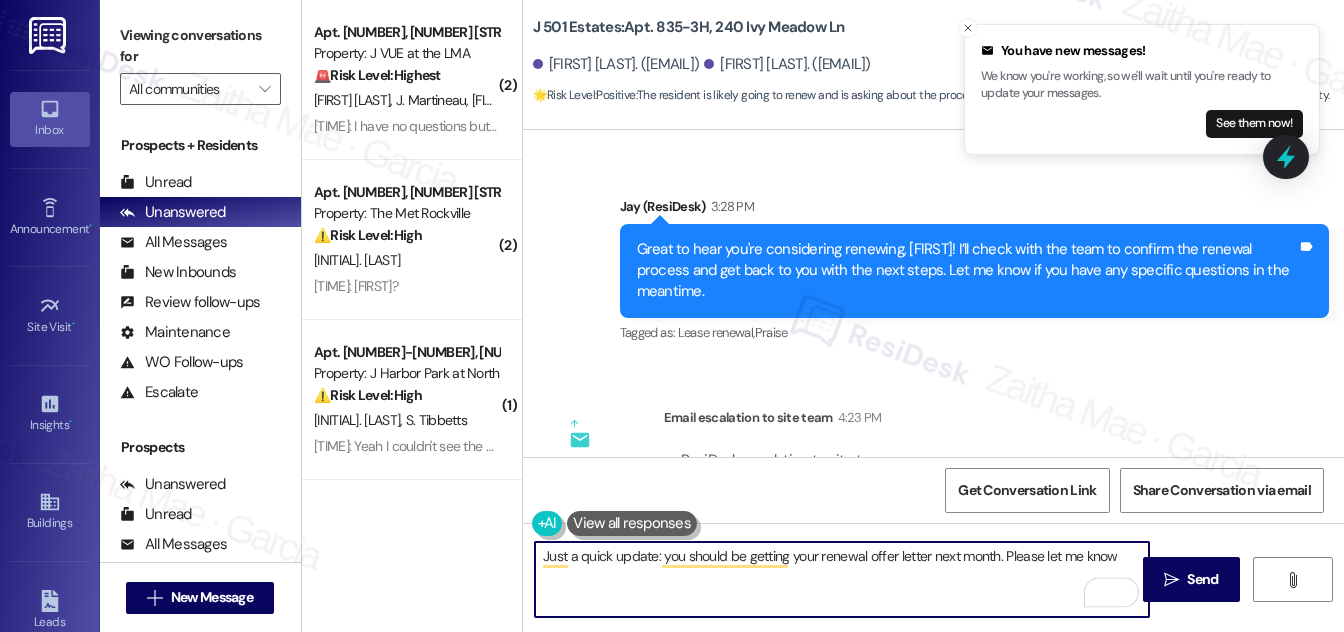 scroll, scrollTop: 2634, scrollLeft: 0, axis: vertical 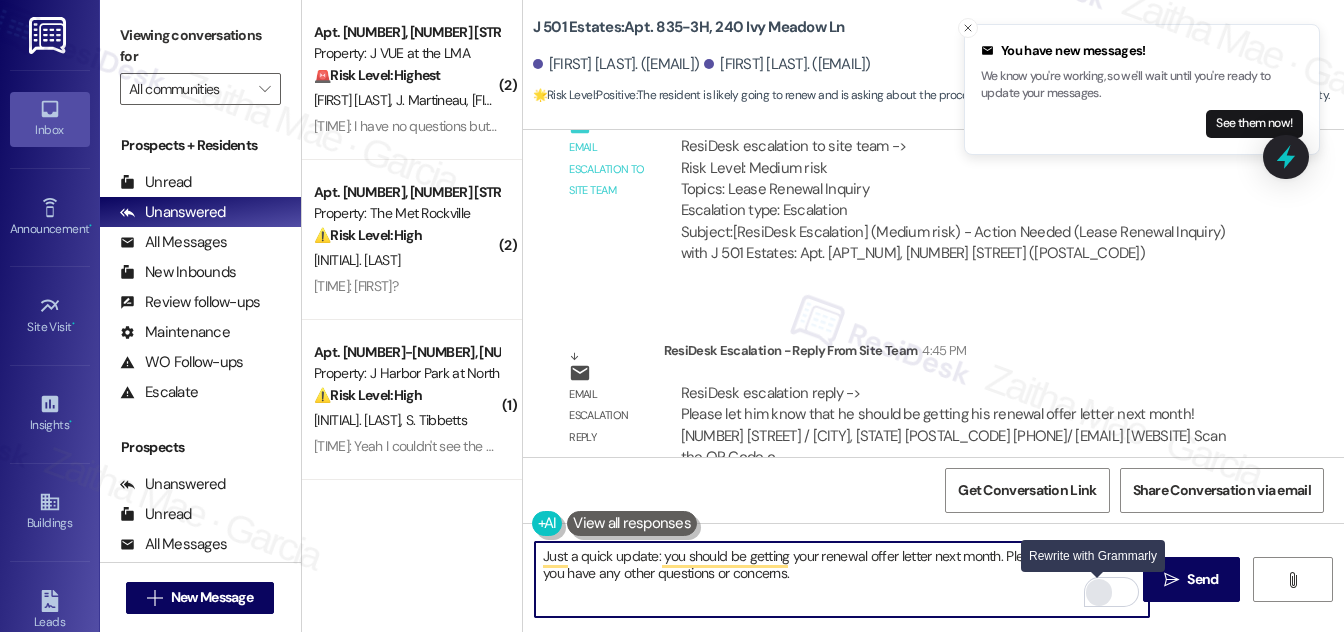 type on "Just a quick update: you should be getting your renewal offer letter next month. Please let me know if you have any other questions or concerns." 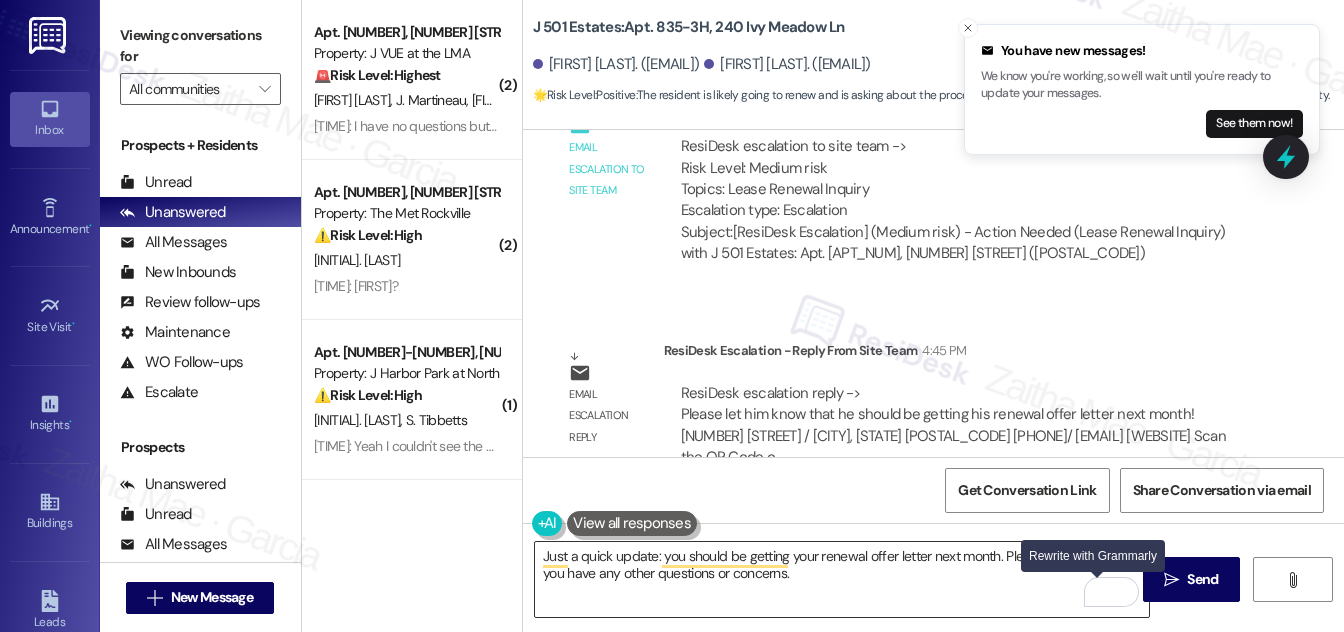 drag, startPoint x: 1095, startPoint y: 591, endPoint x: 1086, endPoint y: 586, distance: 10.29563 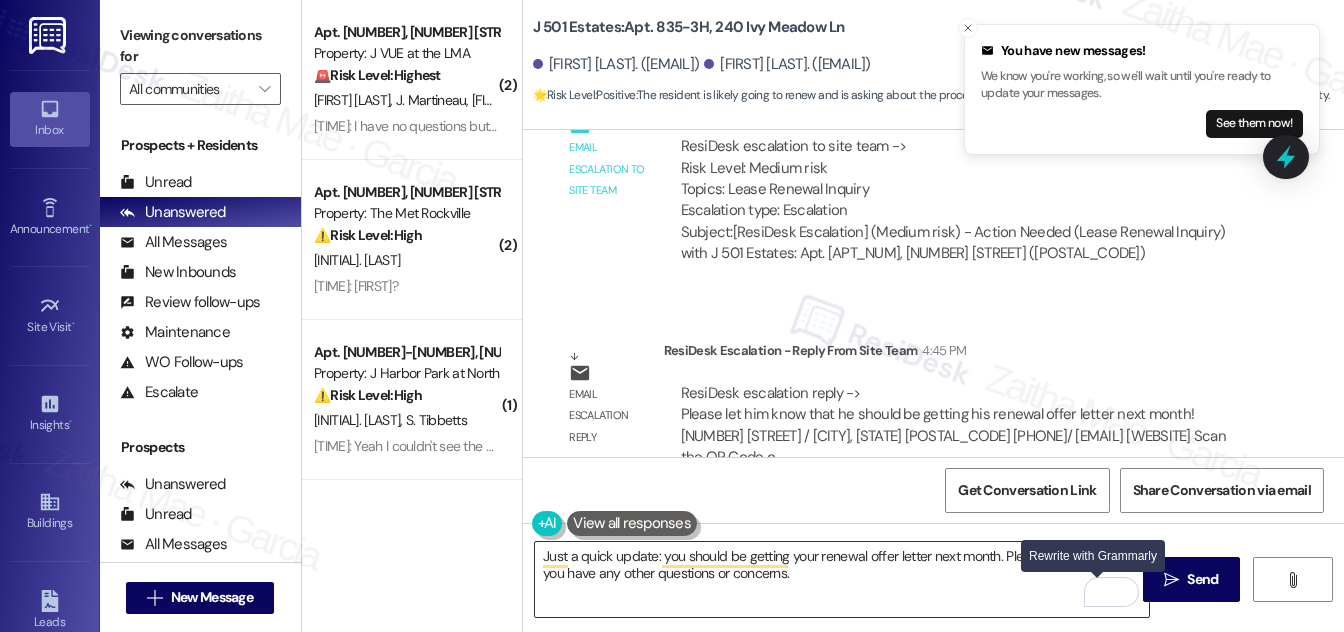 click at bounding box center [1099, 592] 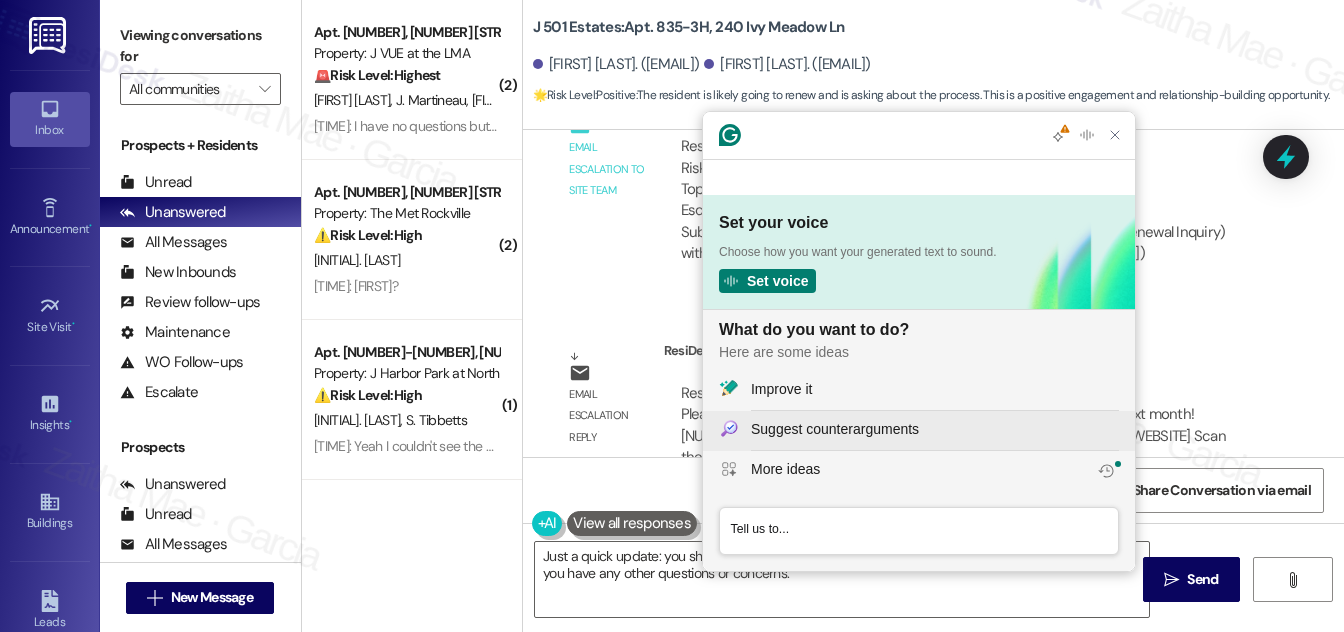 scroll, scrollTop: 0, scrollLeft: 0, axis: both 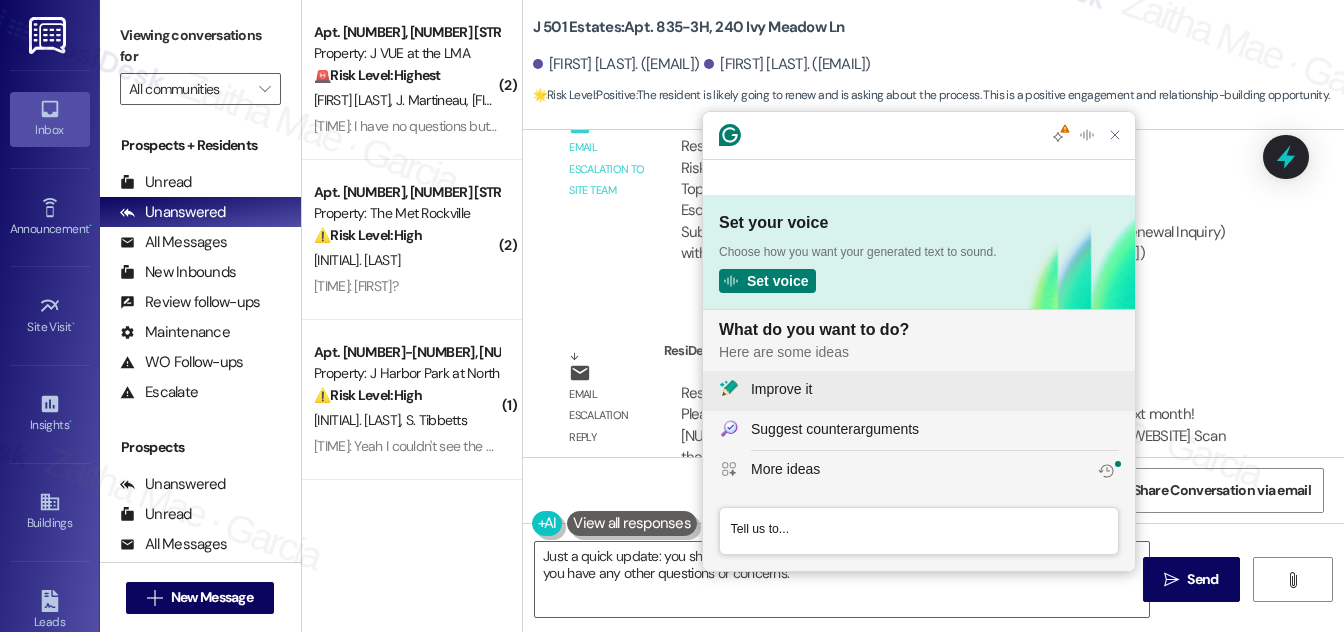 click on "Improve it" 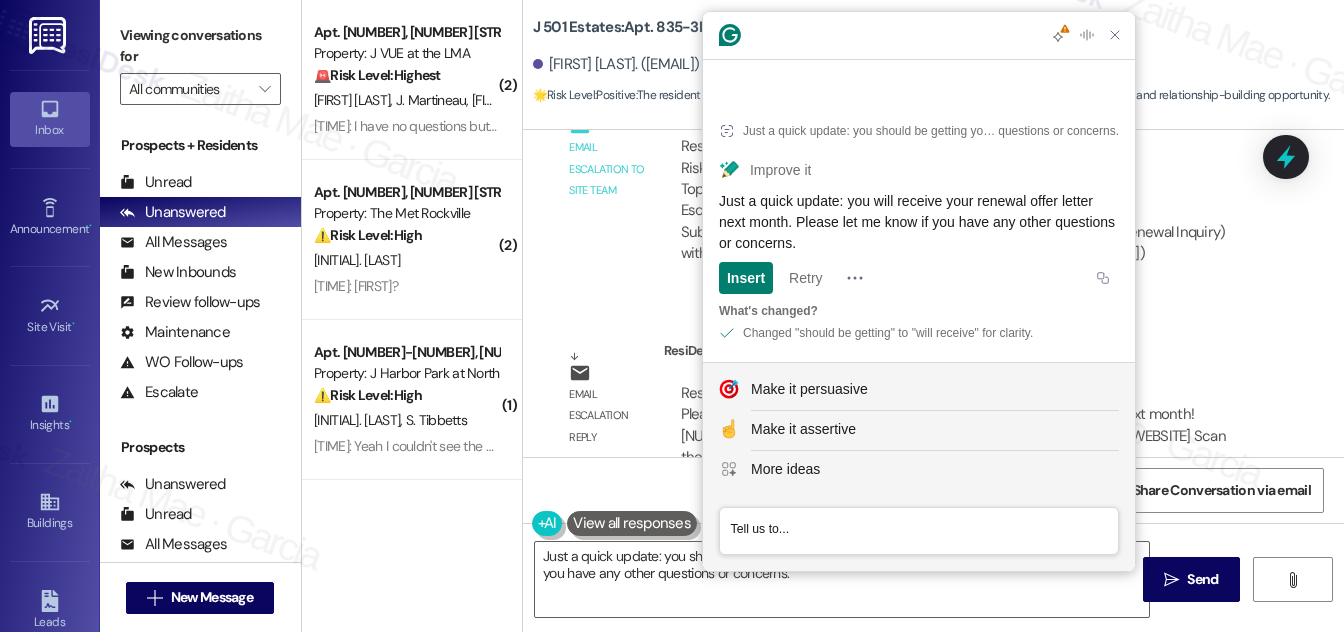 drag, startPoint x: 712, startPoint y: 200, endPoint x: 940, endPoint y: 250, distance: 233.41808 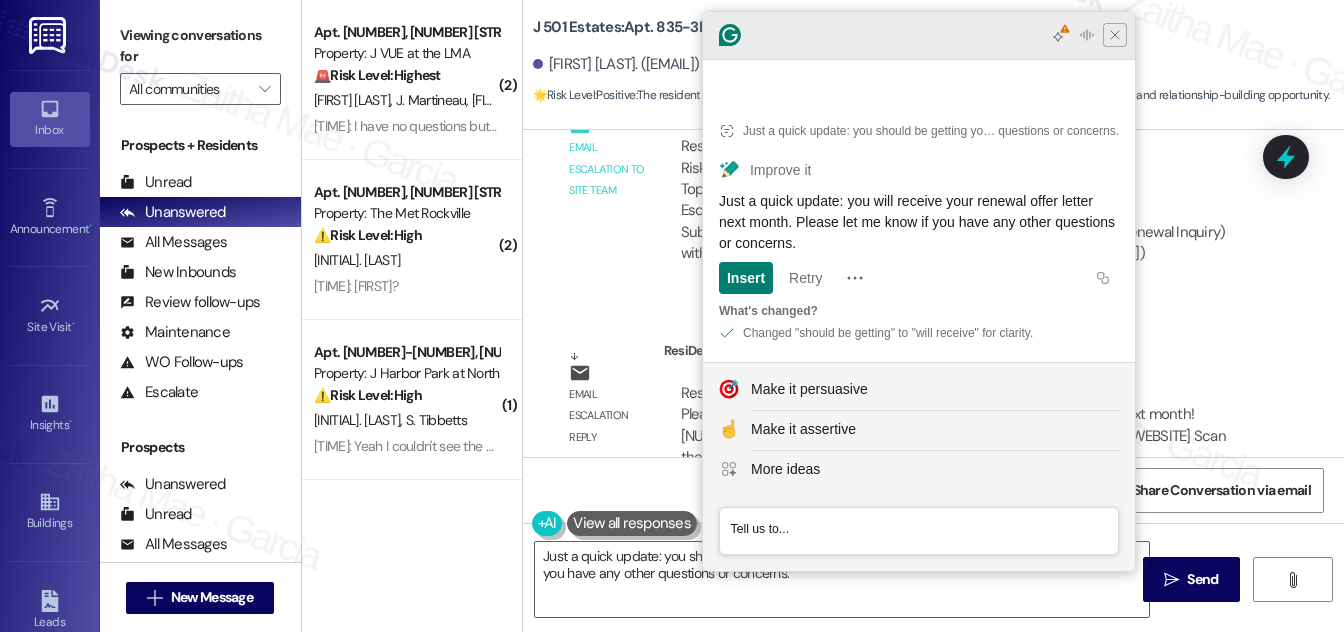 click 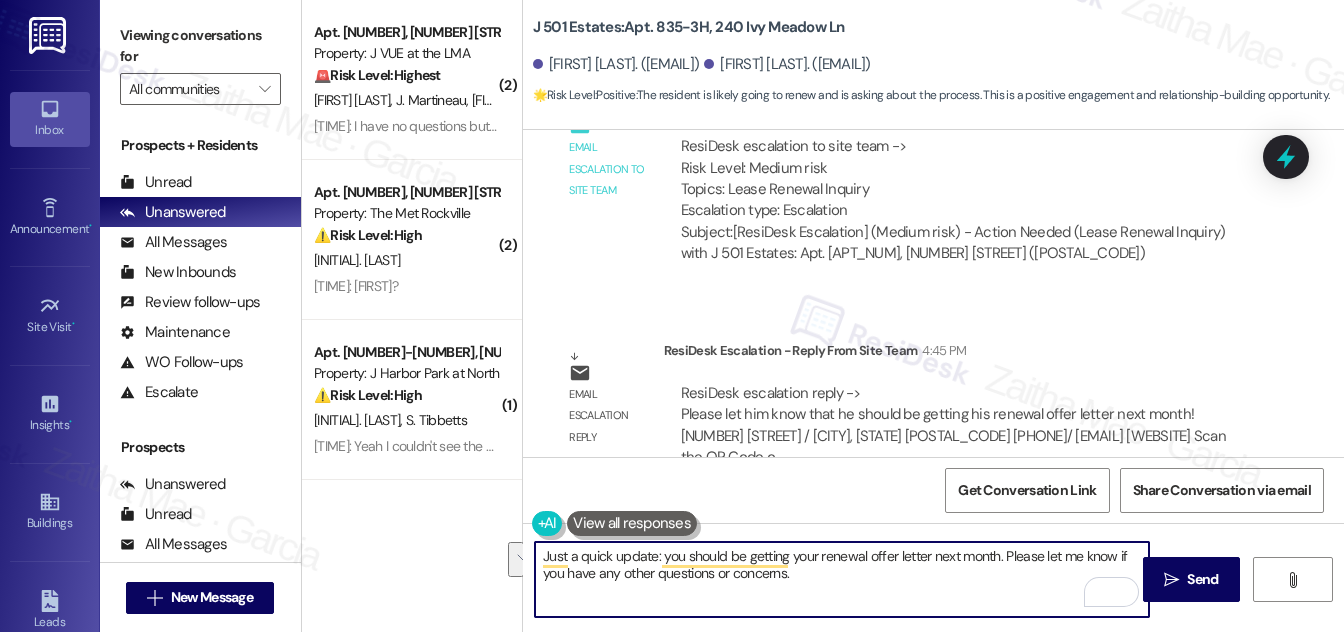 drag, startPoint x: 540, startPoint y: 562, endPoint x: 800, endPoint y: 575, distance: 260.3248 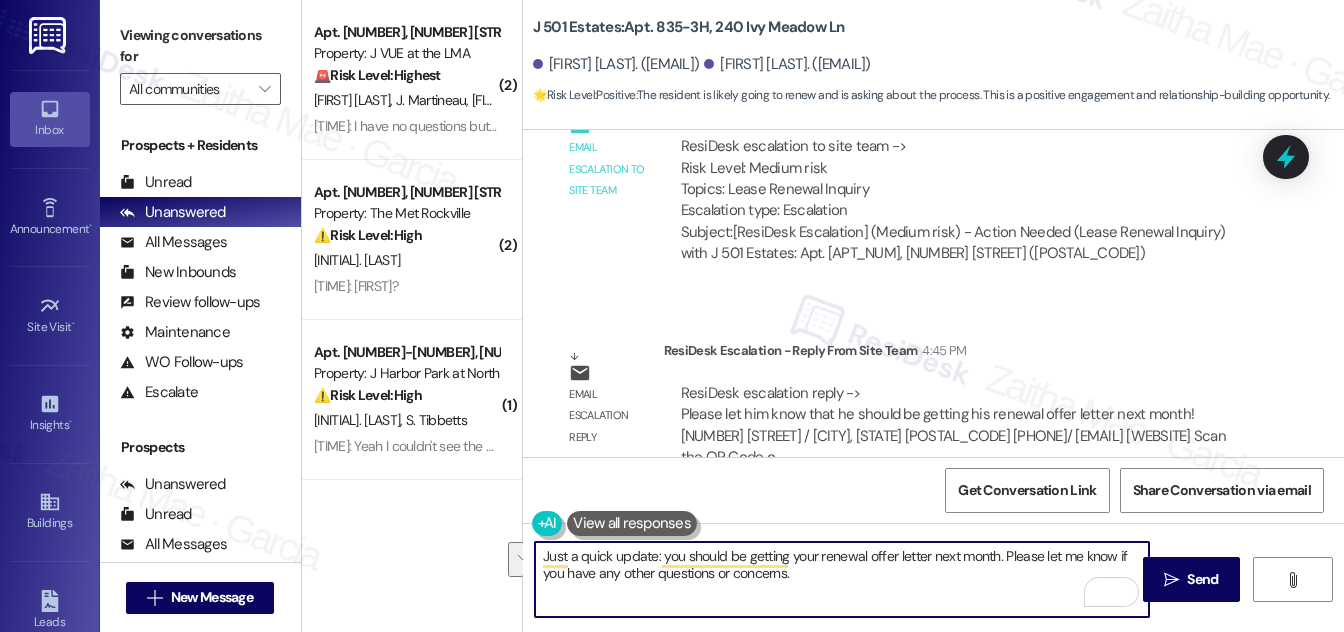 click on "Just a quick update: you should be getting your renewal offer letter next month. Please let me know if you have any other questions or concerns." at bounding box center (842, 579) 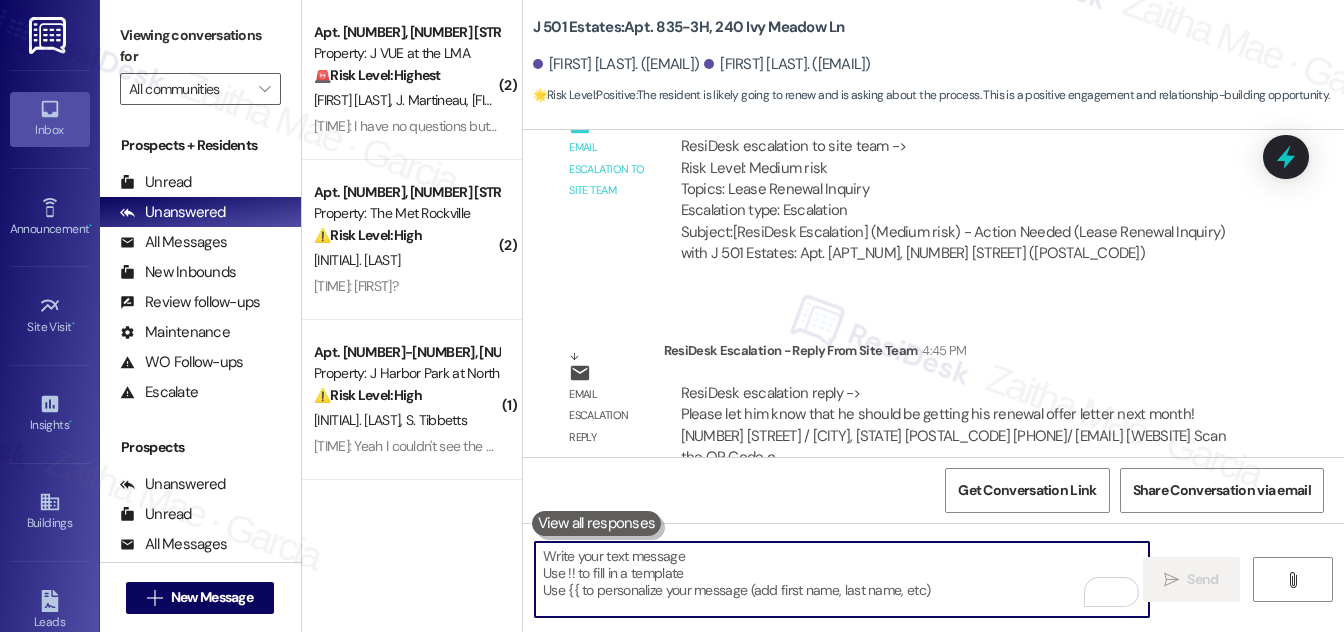 paste on "Just a quick update: you will receive your renewal offer letter next month. Please let me know if you have any other questions or concerns." 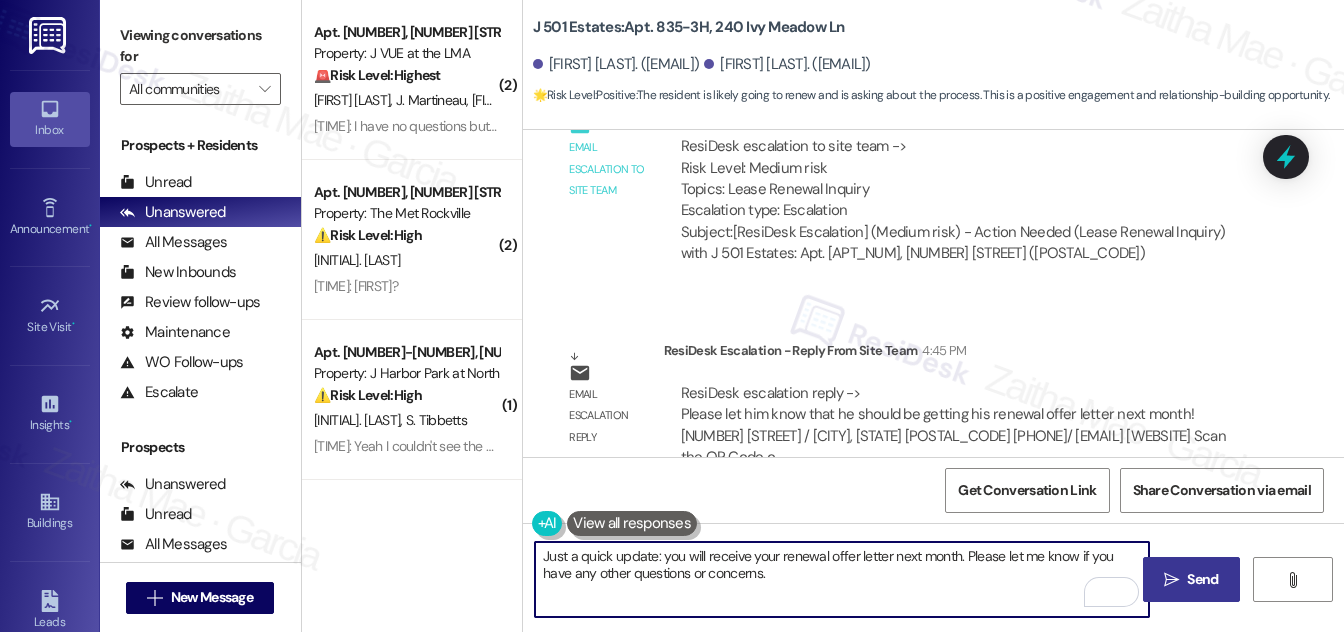 type on "Just a quick update: you will receive your renewal offer letter next month. Please let me know if you have any other questions or concerns." 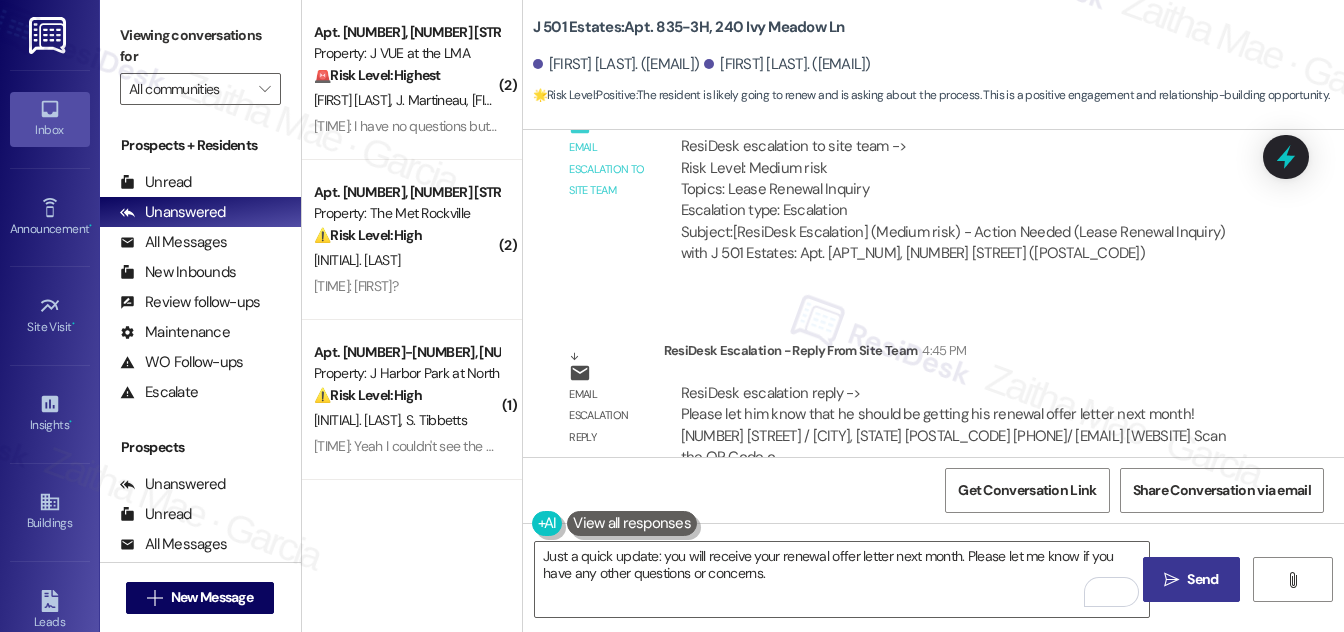 click on " Send" at bounding box center (1191, 579) 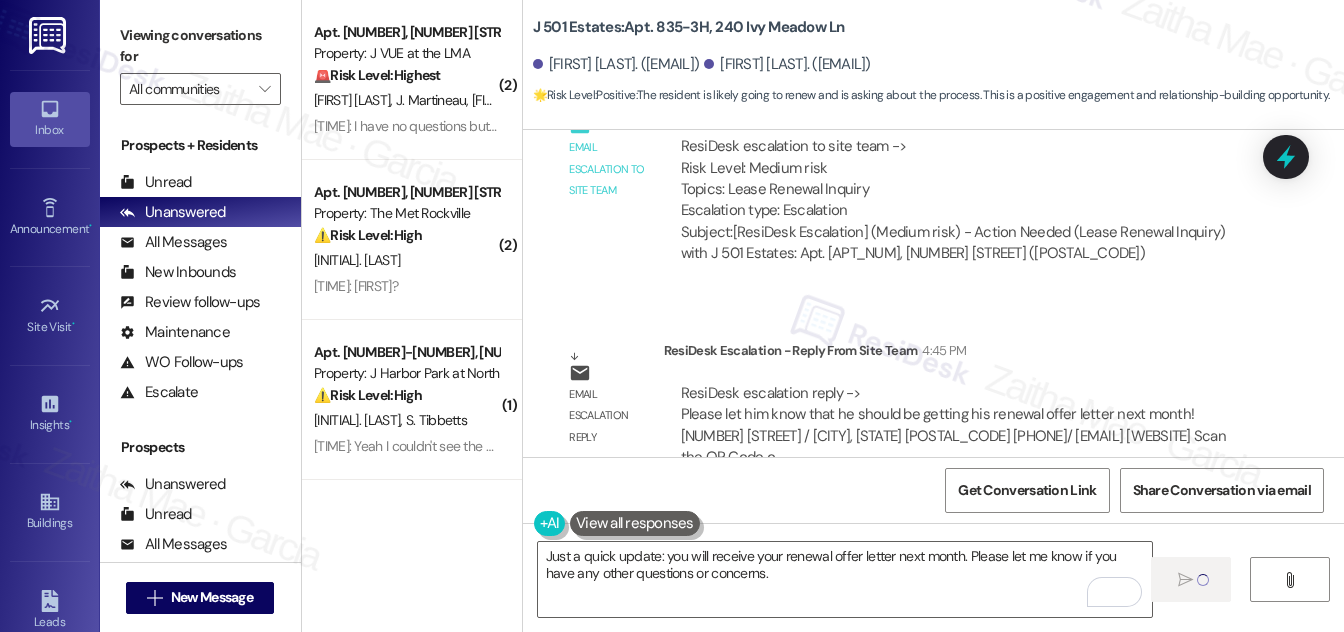 type 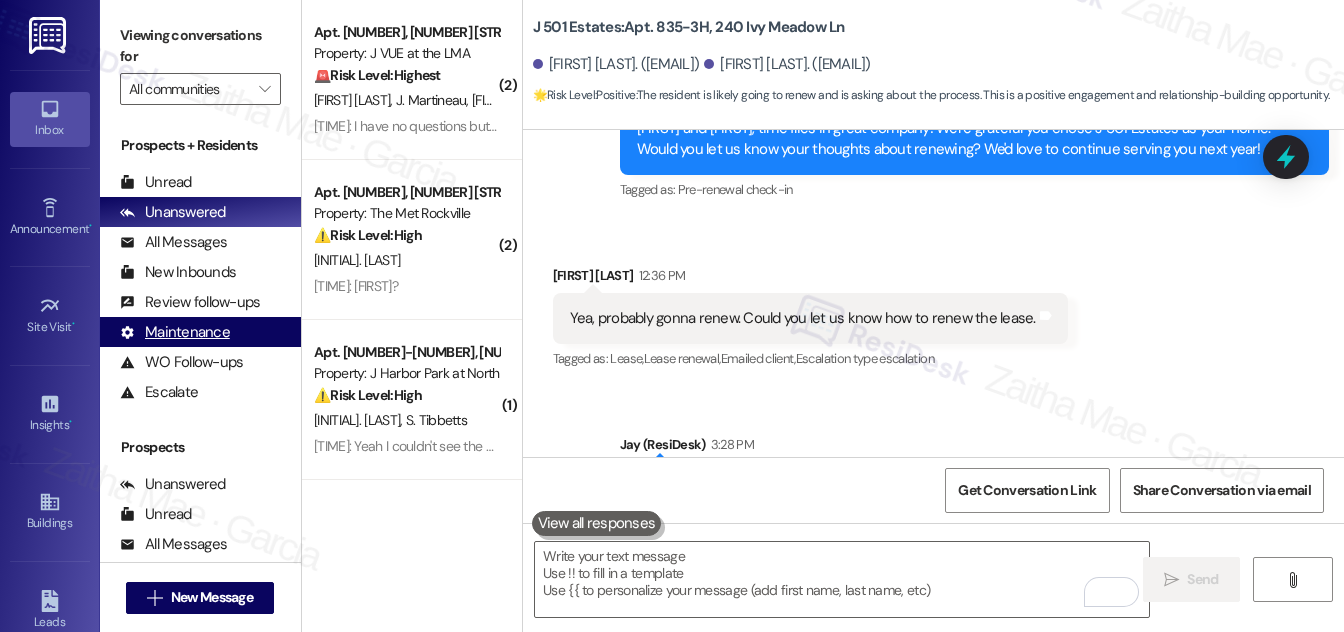 scroll, scrollTop: 1992, scrollLeft: 0, axis: vertical 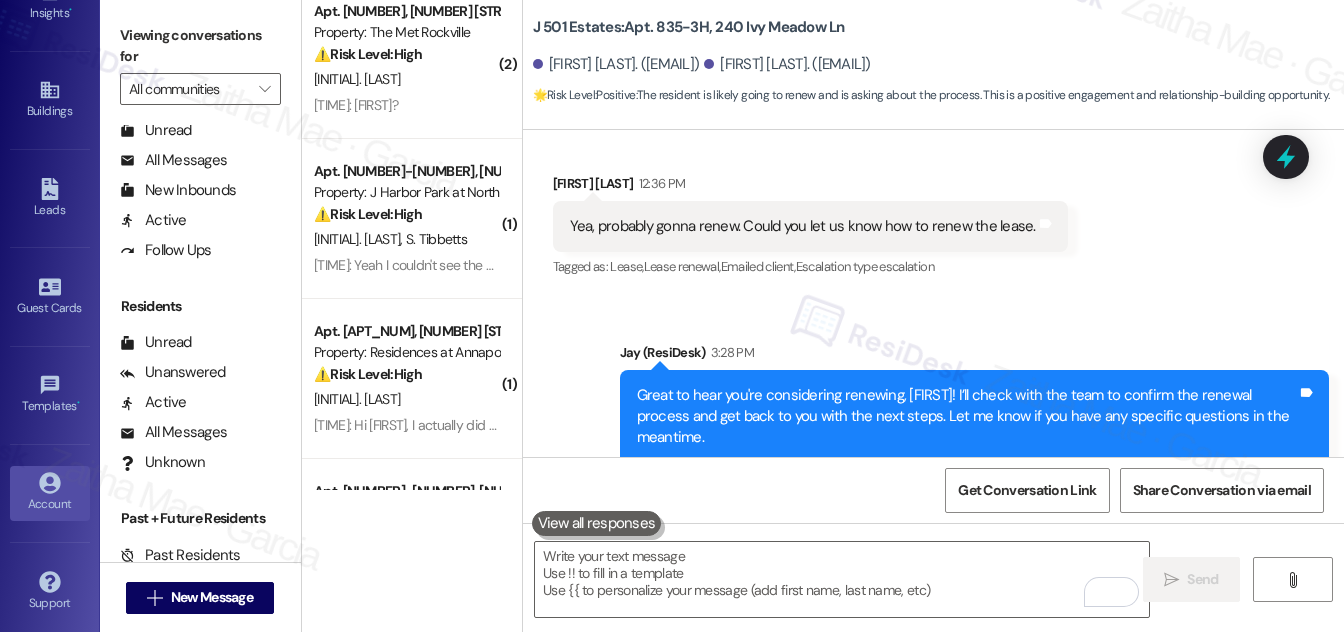 click on "Account" at bounding box center [50, 504] 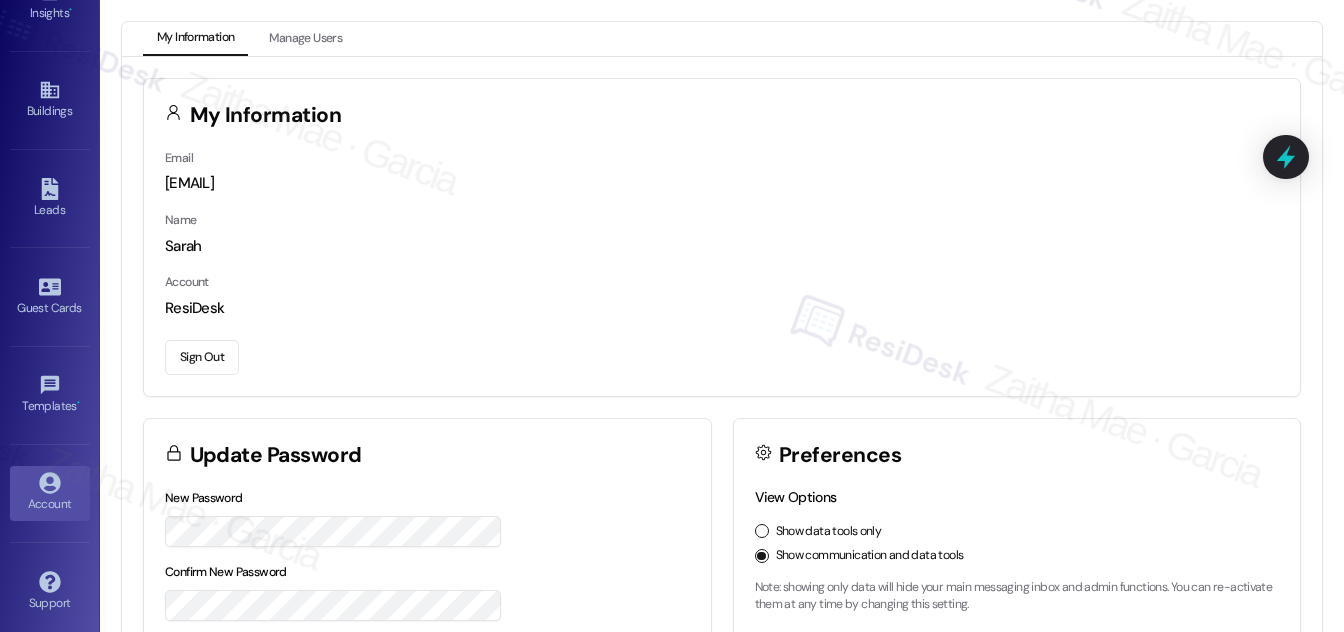 click on "Sign Out" at bounding box center [202, 357] 